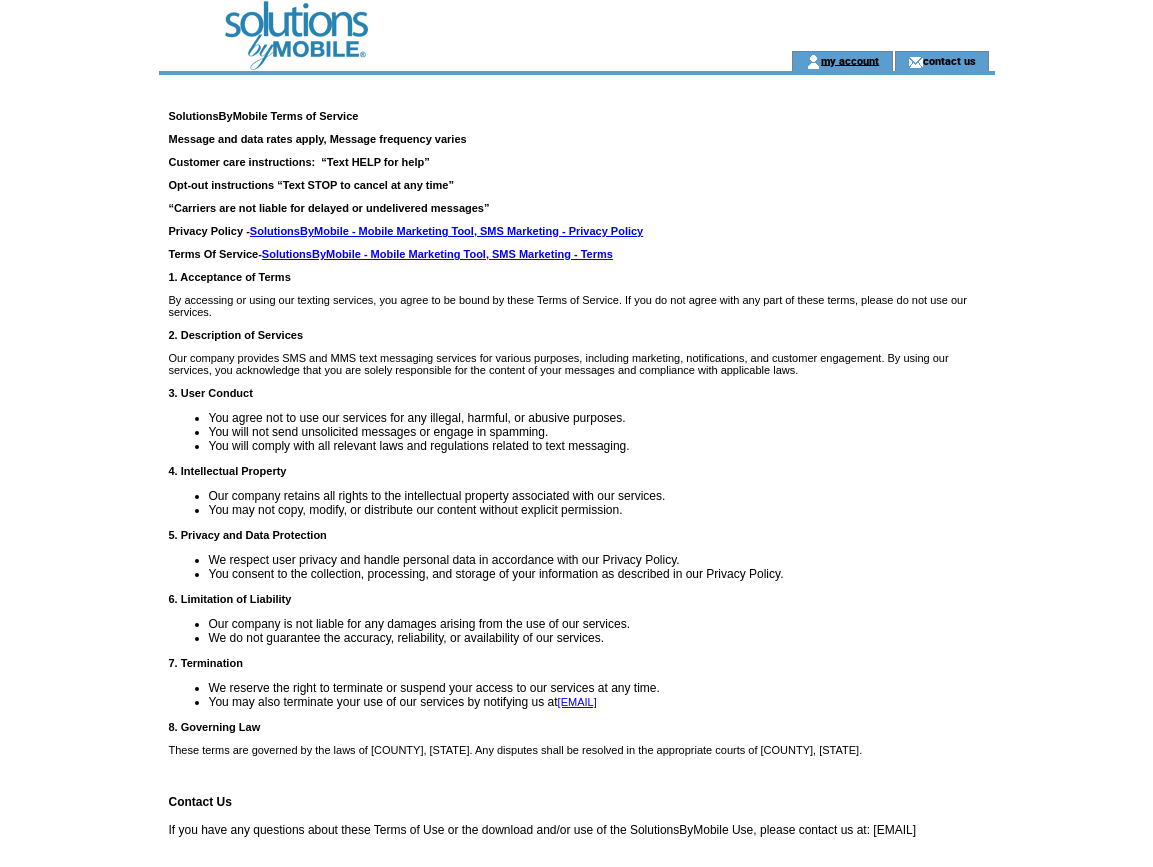 scroll, scrollTop: 0, scrollLeft: 0, axis: both 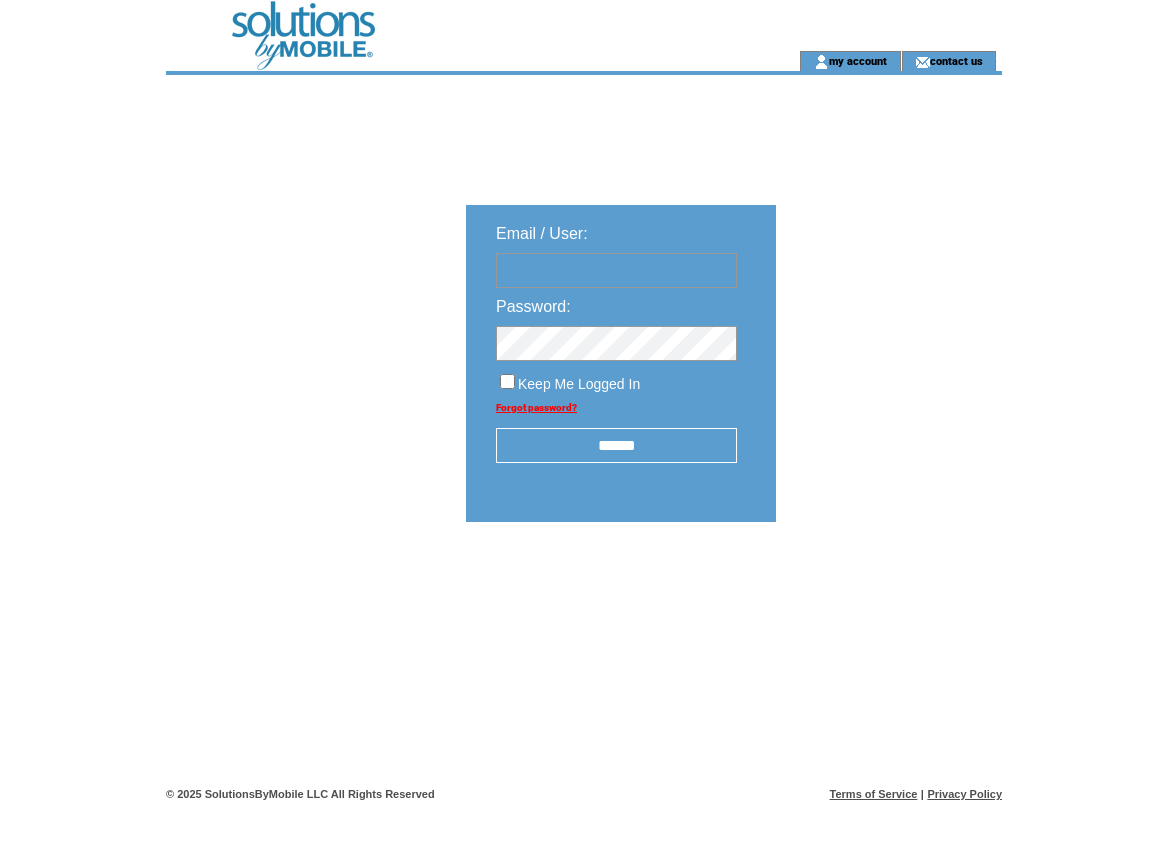 click at bounding box center (616, 270) 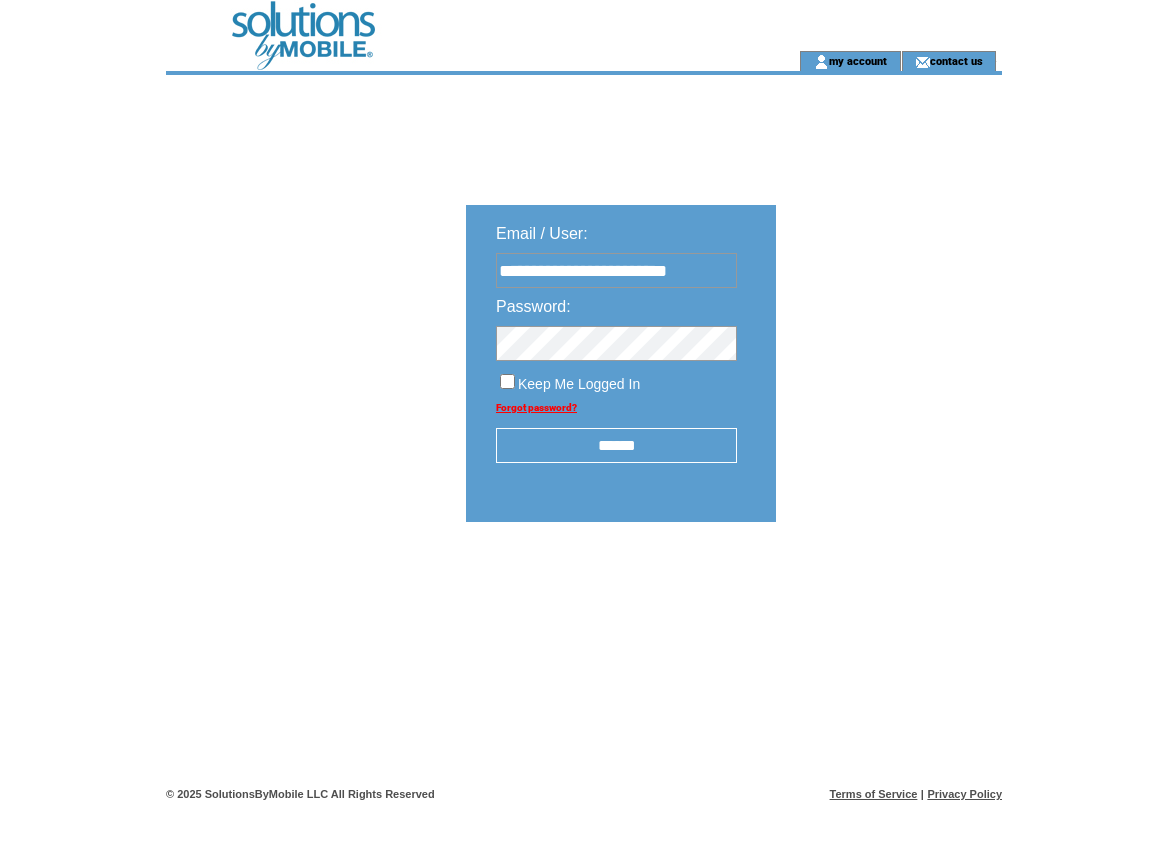 type on "**********" 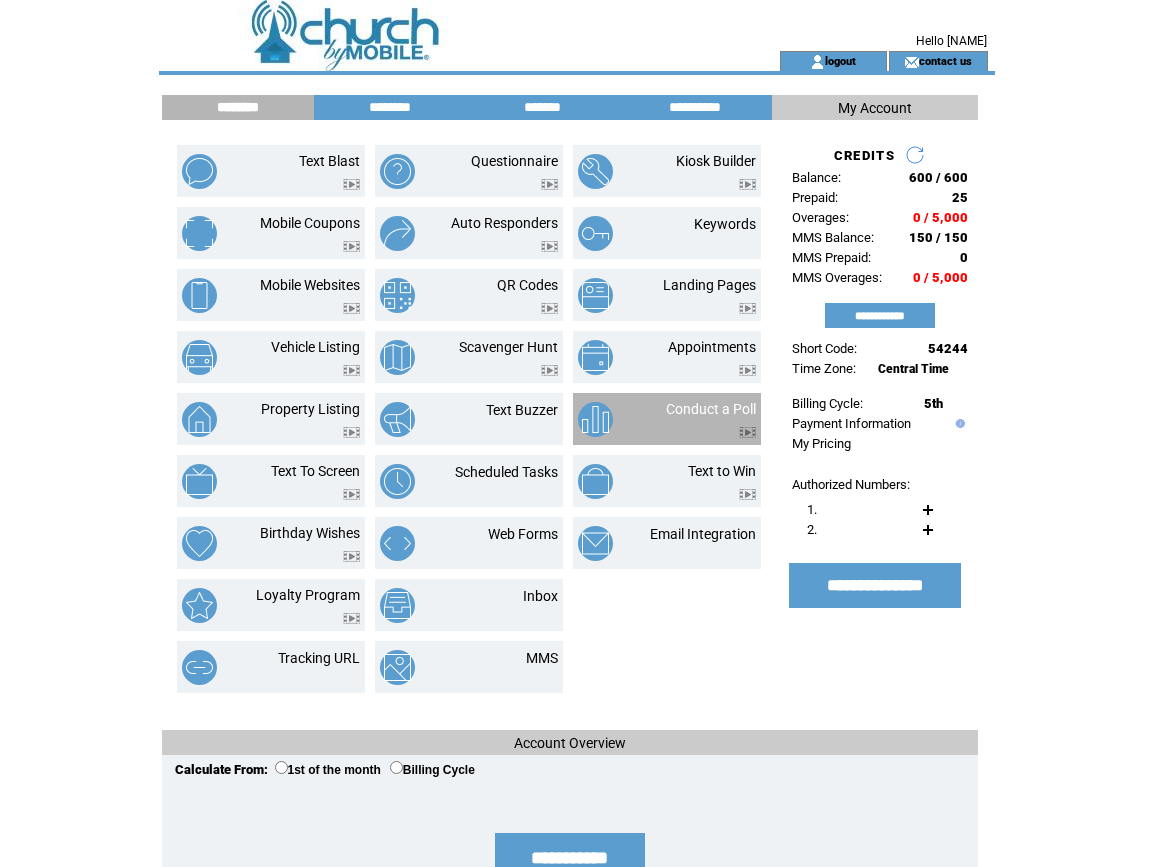 scroll, scrollTop: 0, scrollLeft: 0, axis: both 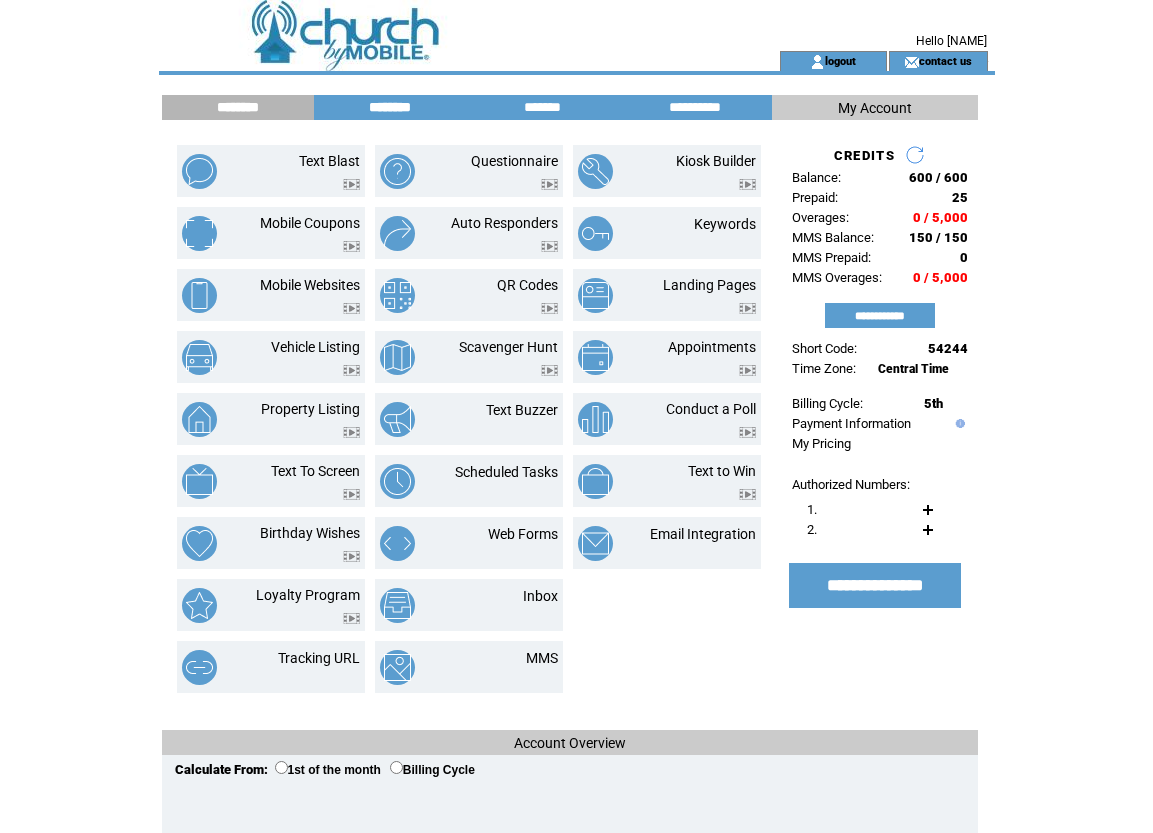 click on "********" at bounding box center [390, 107] 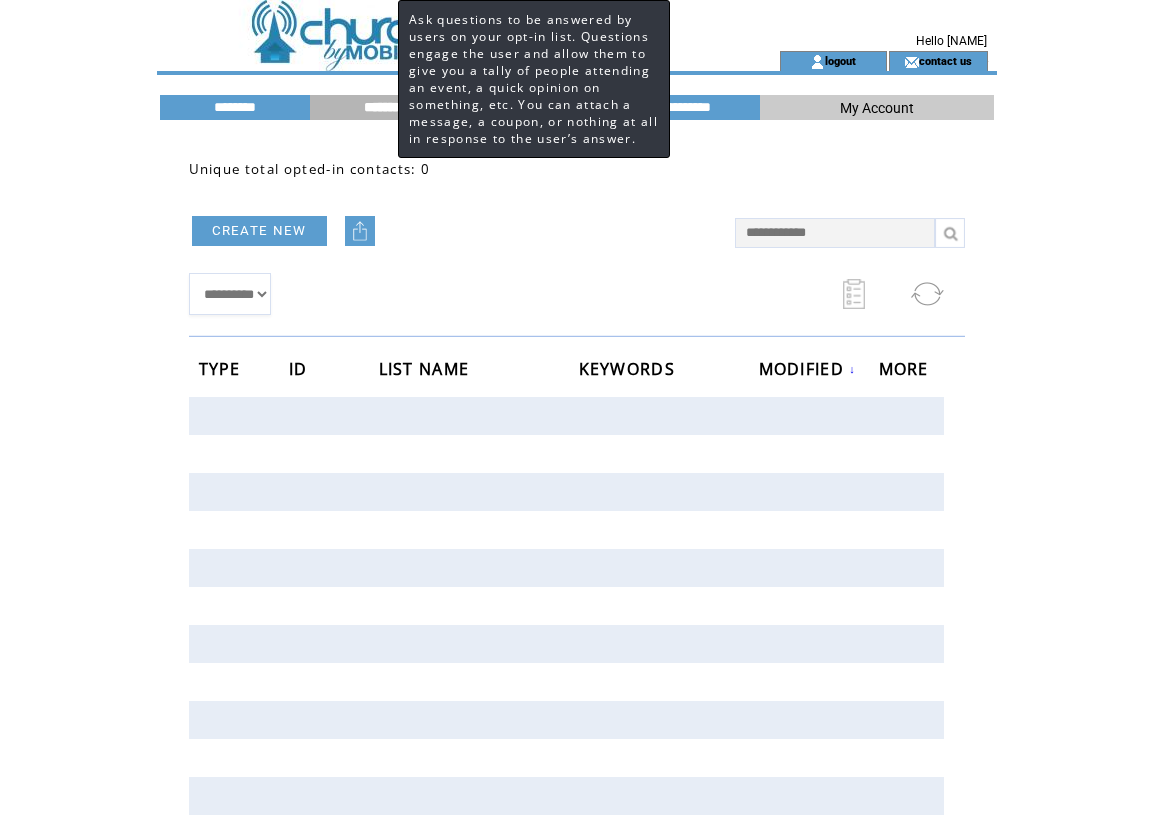 click on "CREATE NEW" at bounding box center [259, 231] 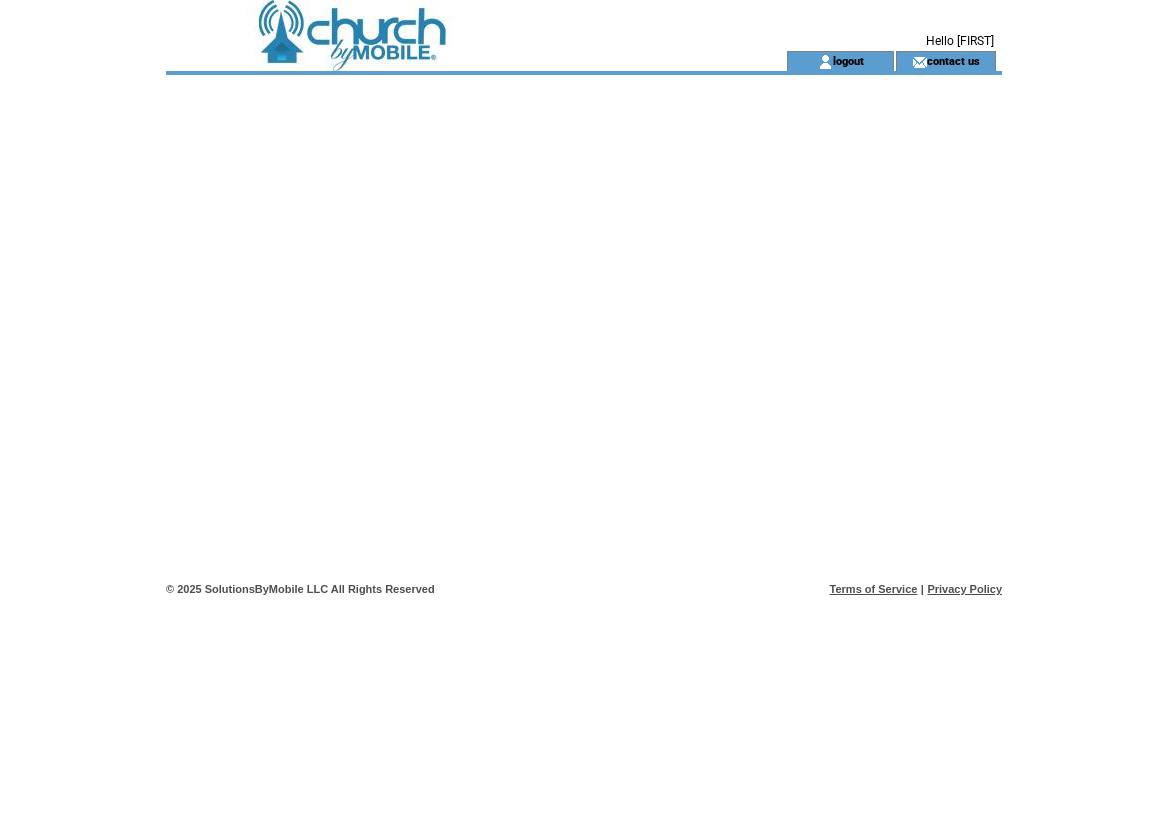 scroll, scrollTop: 0, scrollLeft: 0, axis: both 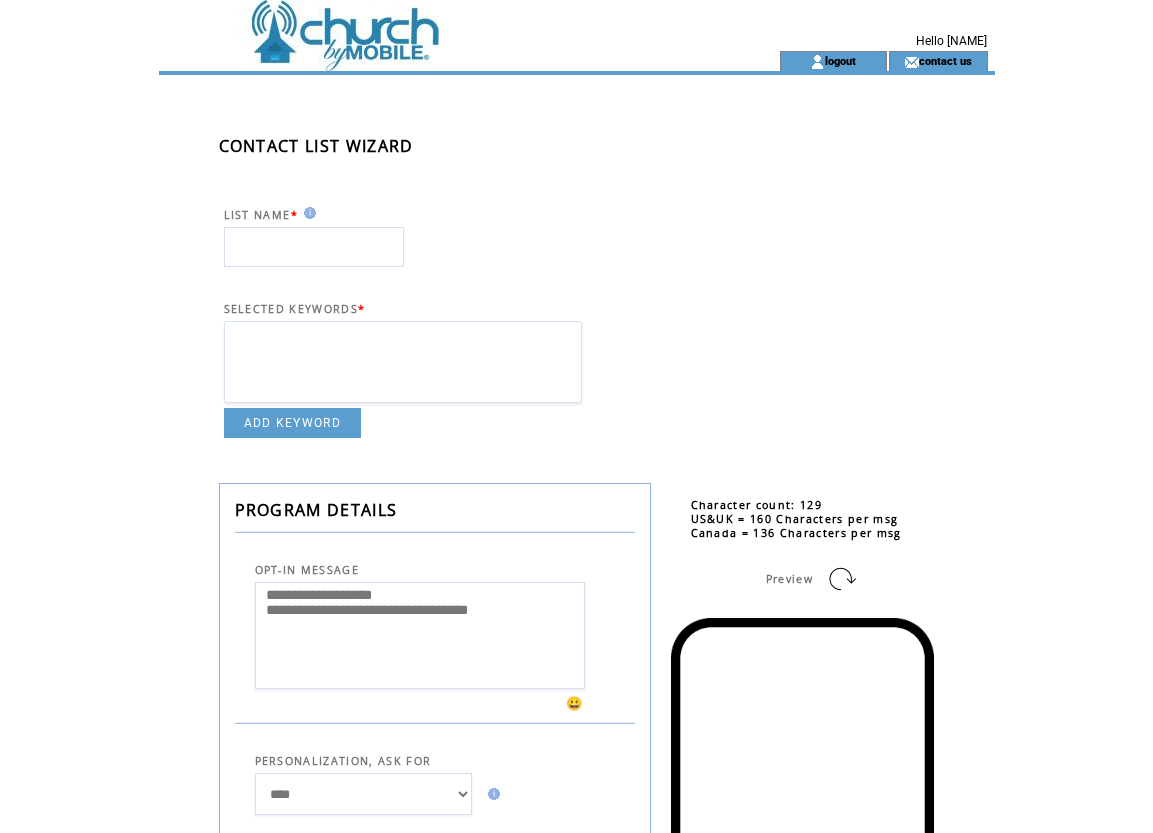 click at bounding box center (314, 247) 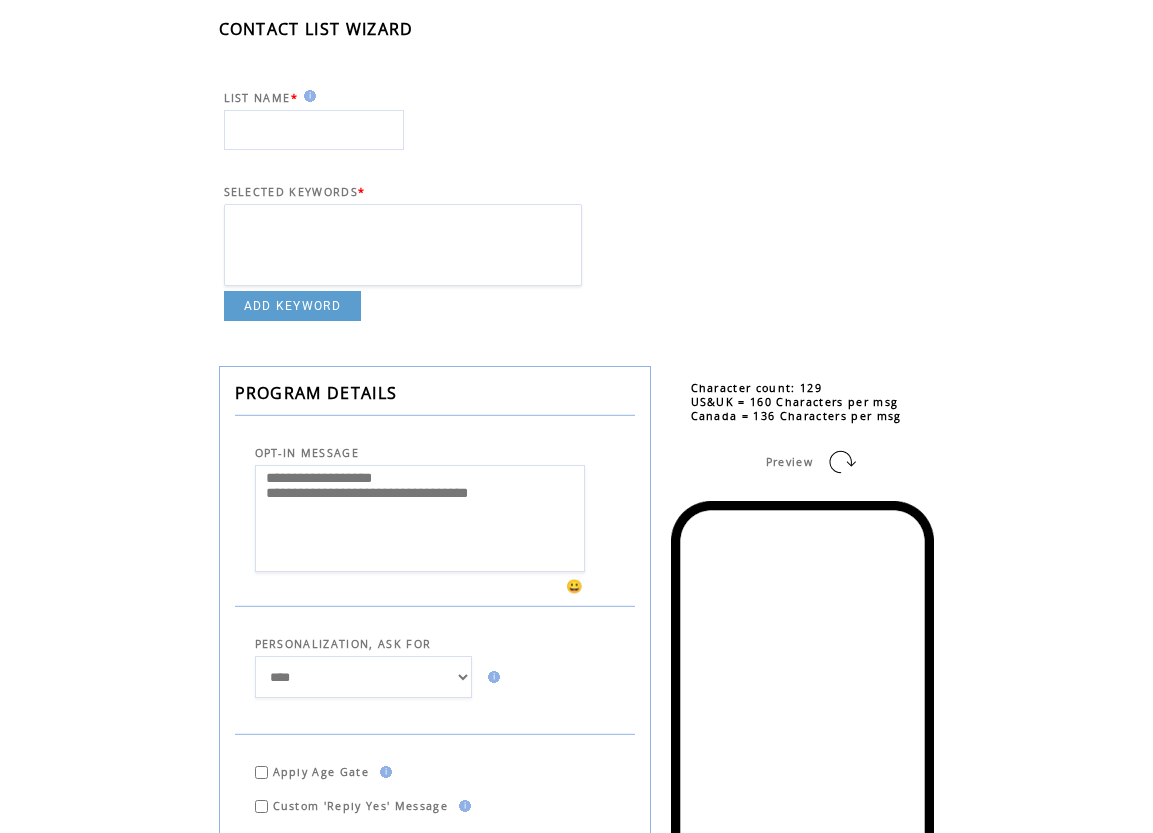 scroll, scrollTop: 120, scrollLeft: 0, axis: vertical 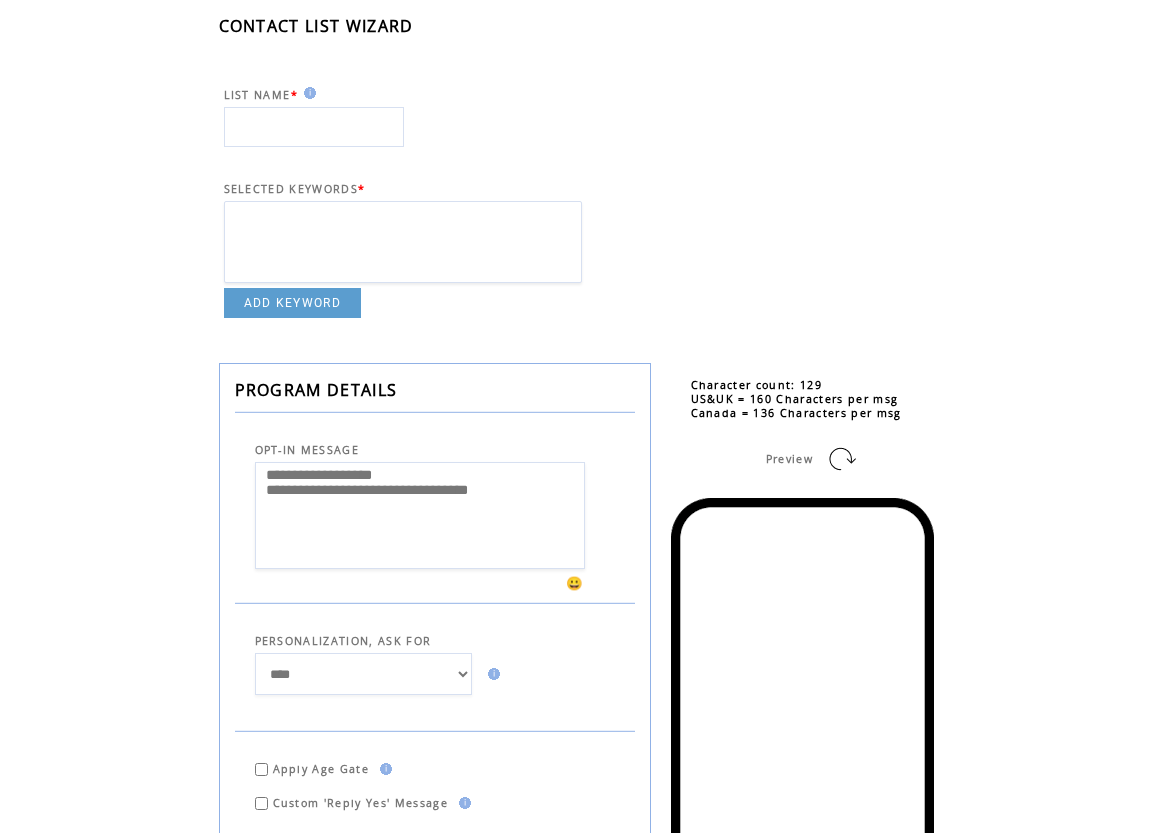 click at bounding box center [403, 242] 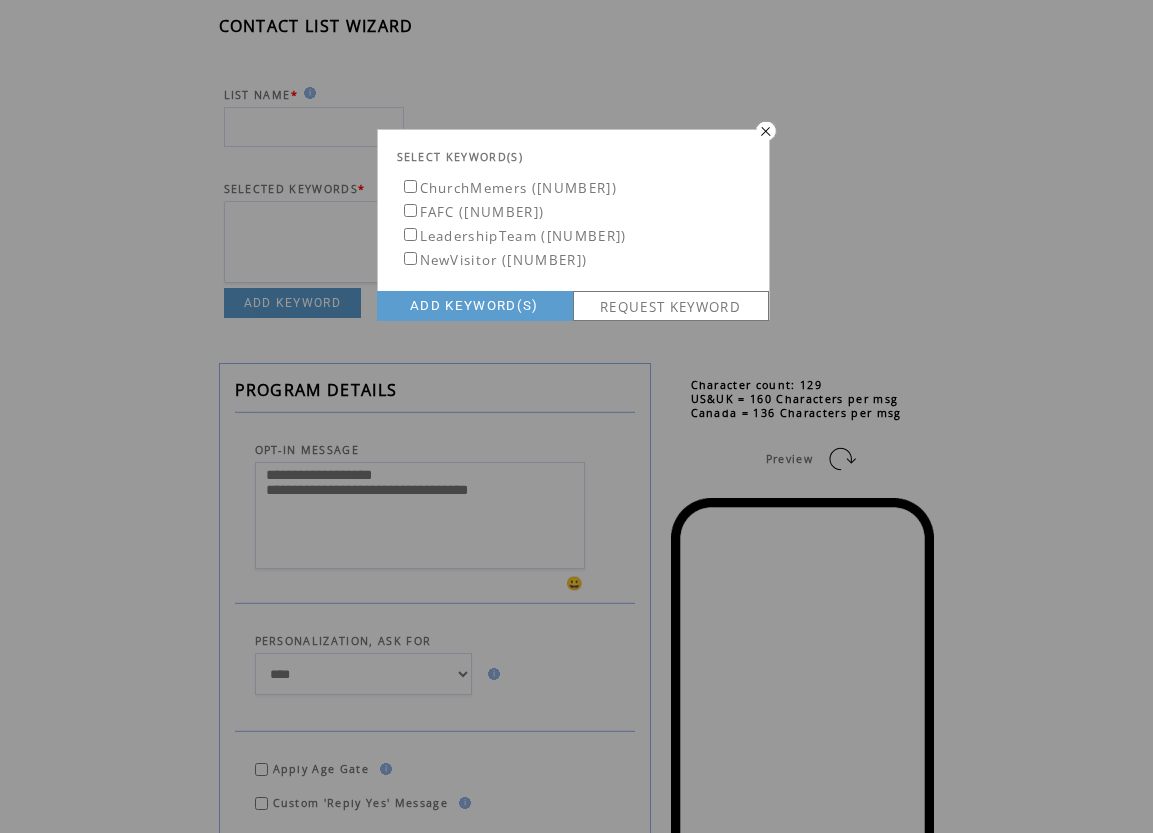 click on "ADD KEYWORD(S)" at bounding box center (475, 306) 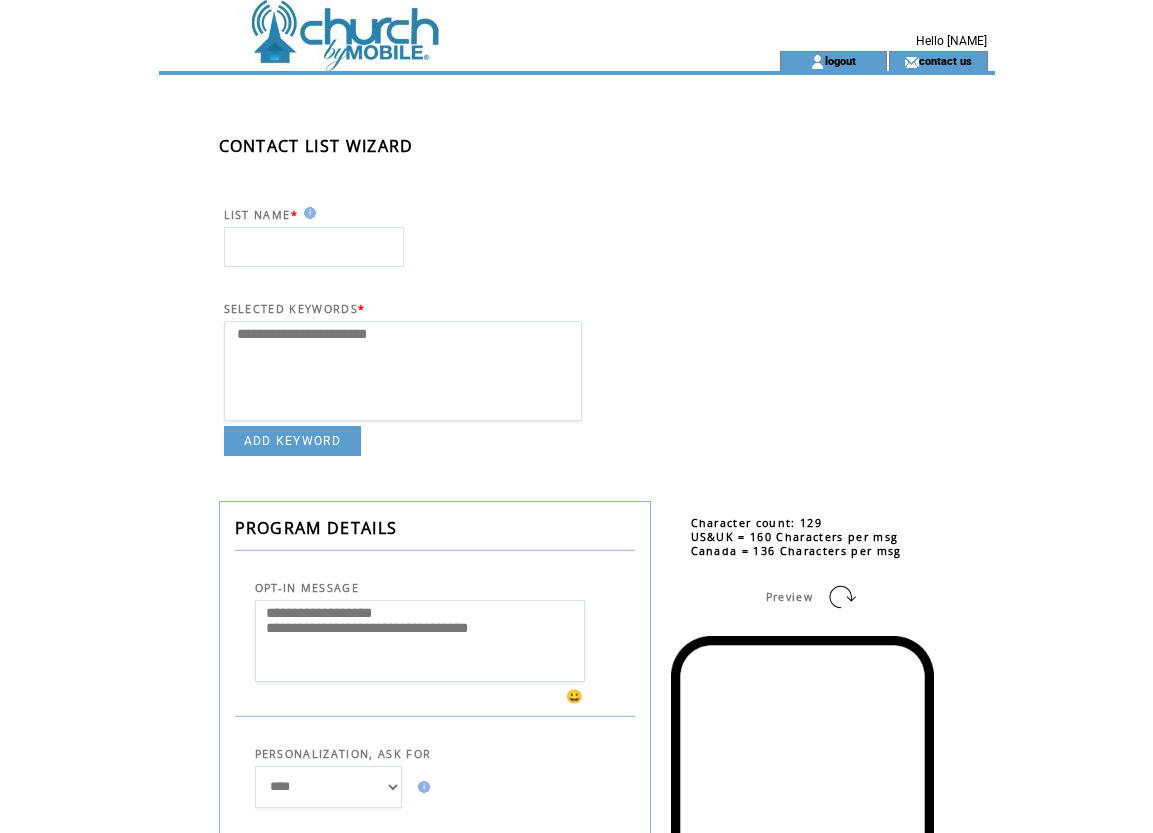 select 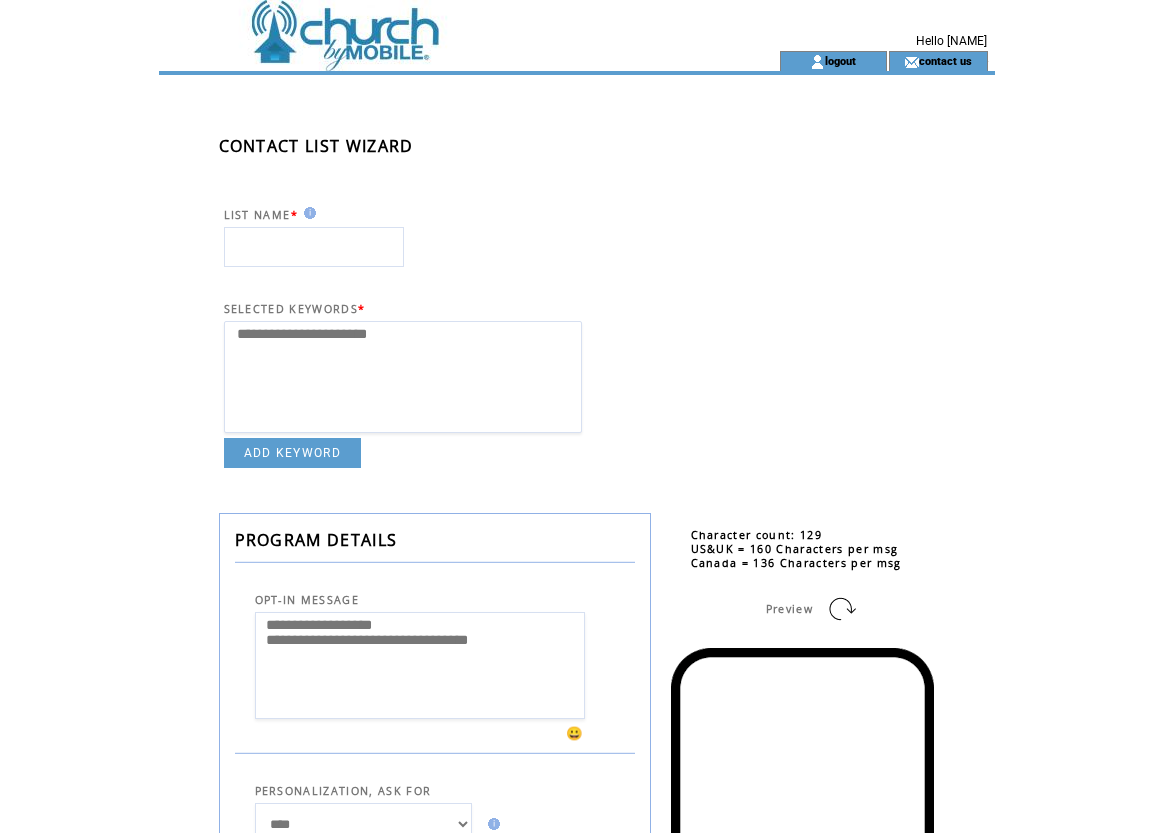 scroll, scrollTop: 0, scrollLeft: 0, axis: both 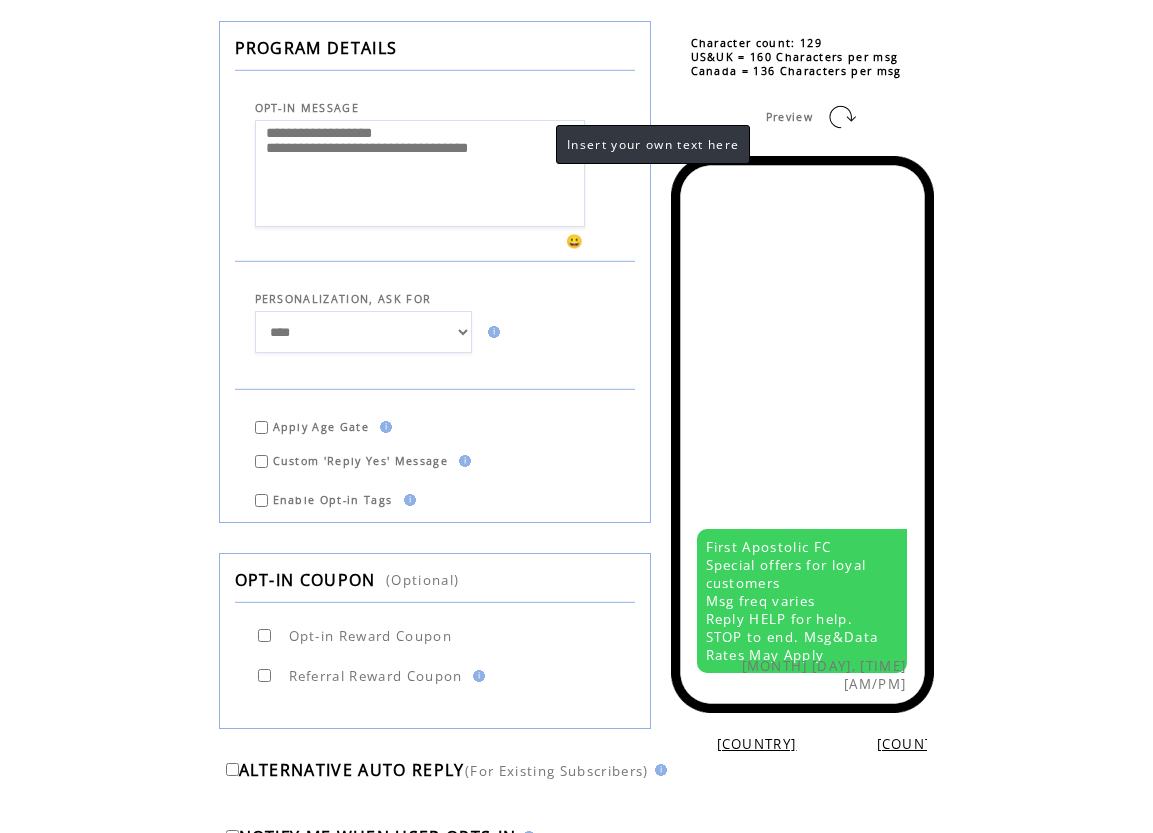 click on "**********" at bounding box center (420, 173) 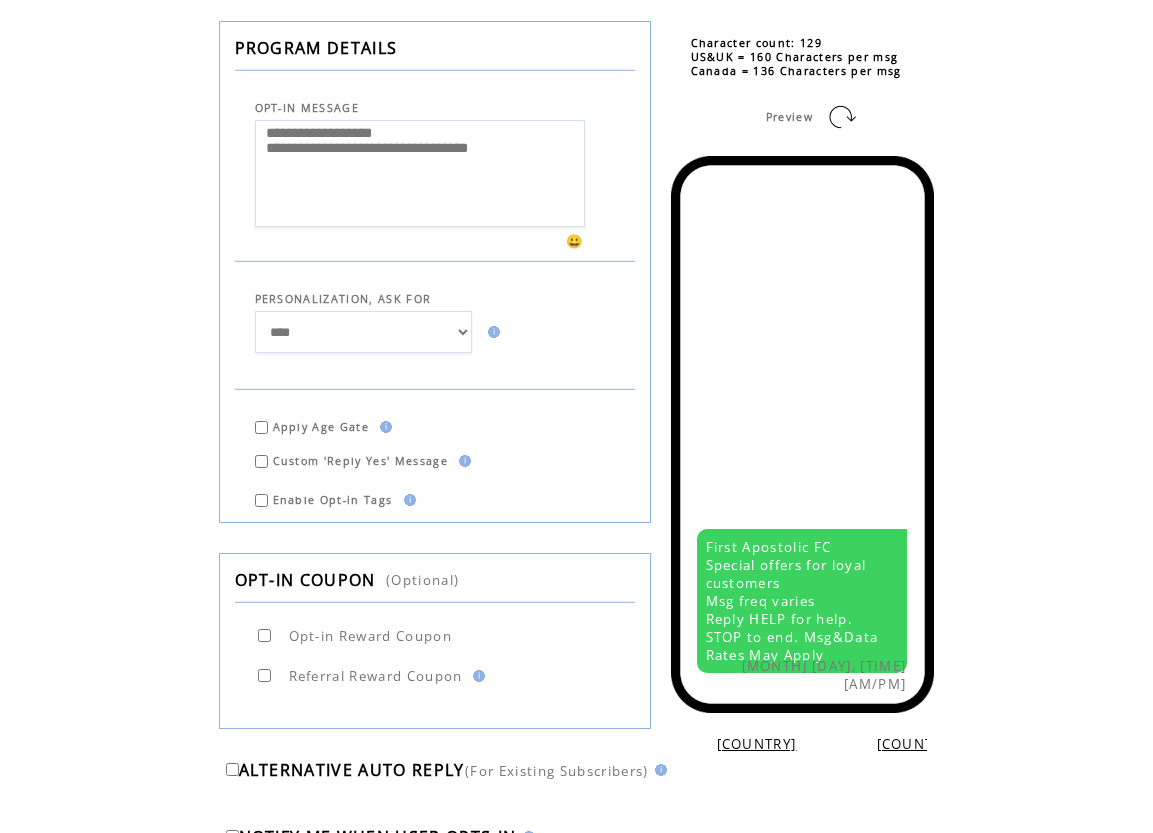 drag, startPoint x: 505, startPoint y: 160, endPoint x: 242, endPoint y: 162, distance: 263.0076 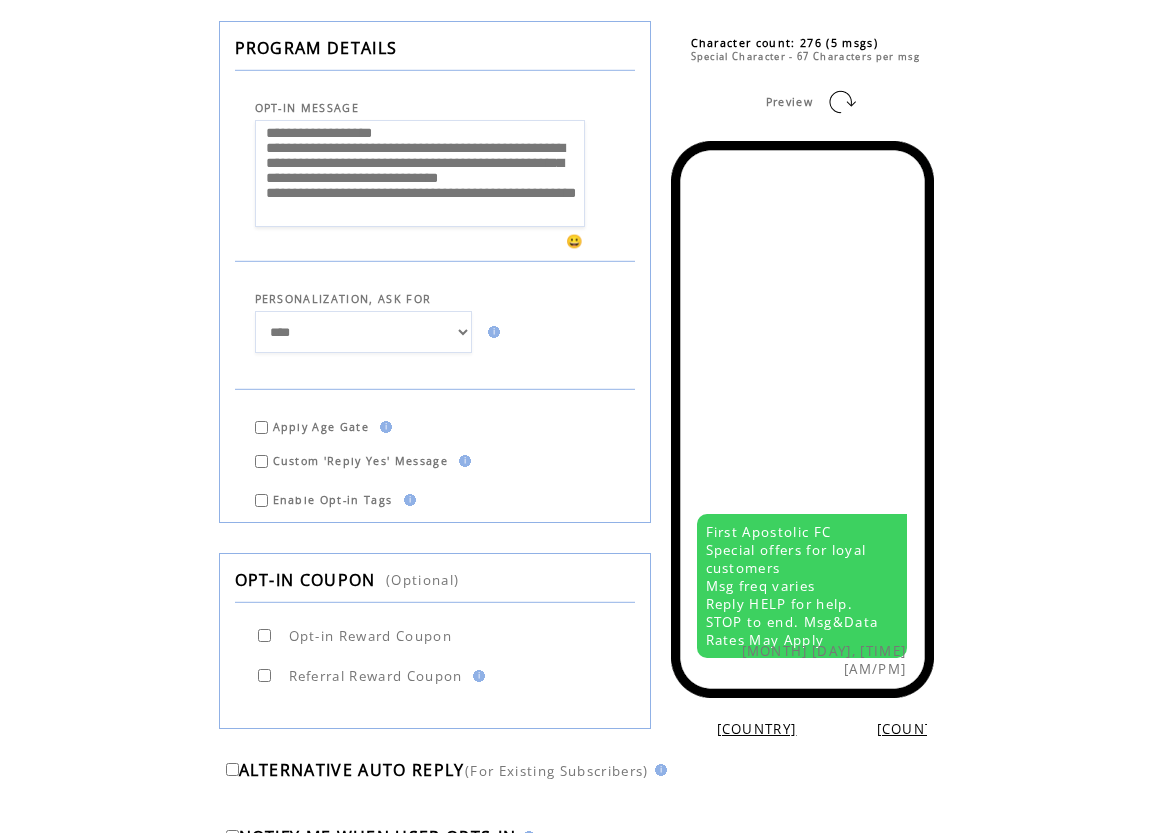 click on "**********" at bounding box center (363, 332) 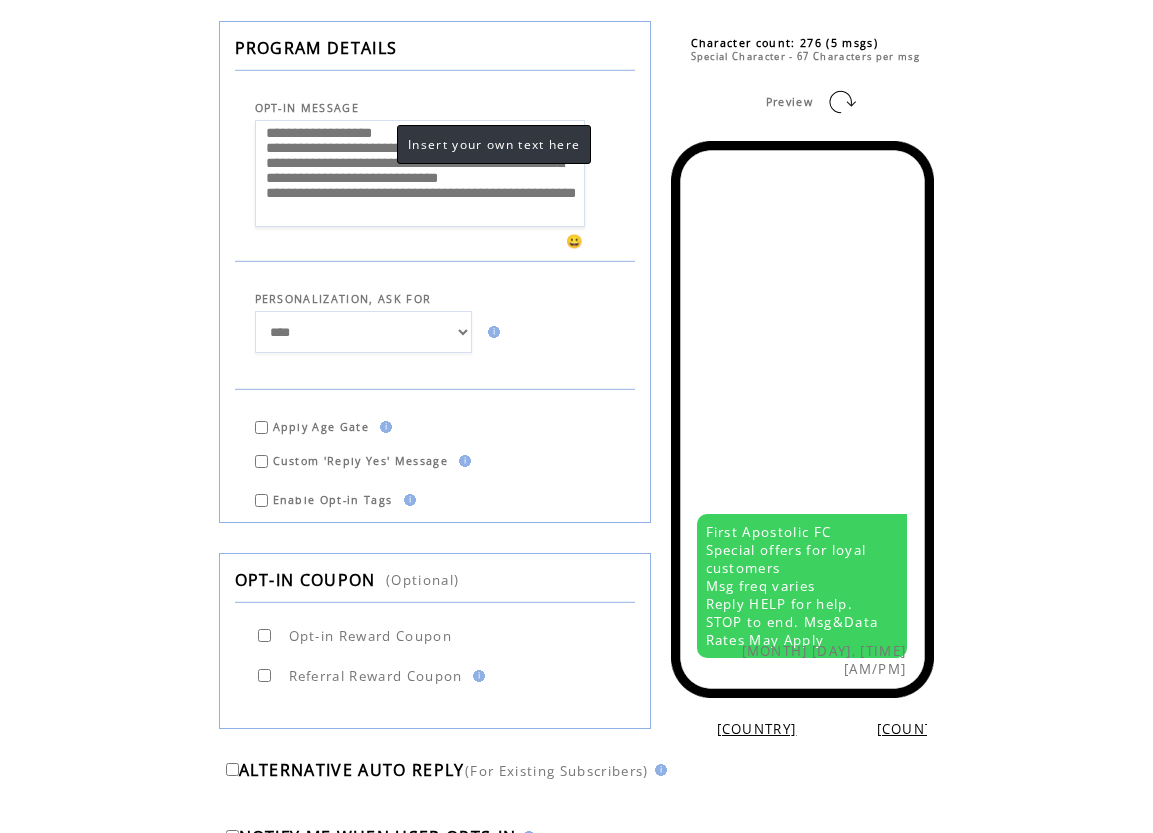 scroll, scrollTop: 84, scrollLeft: 0, axis: vertical 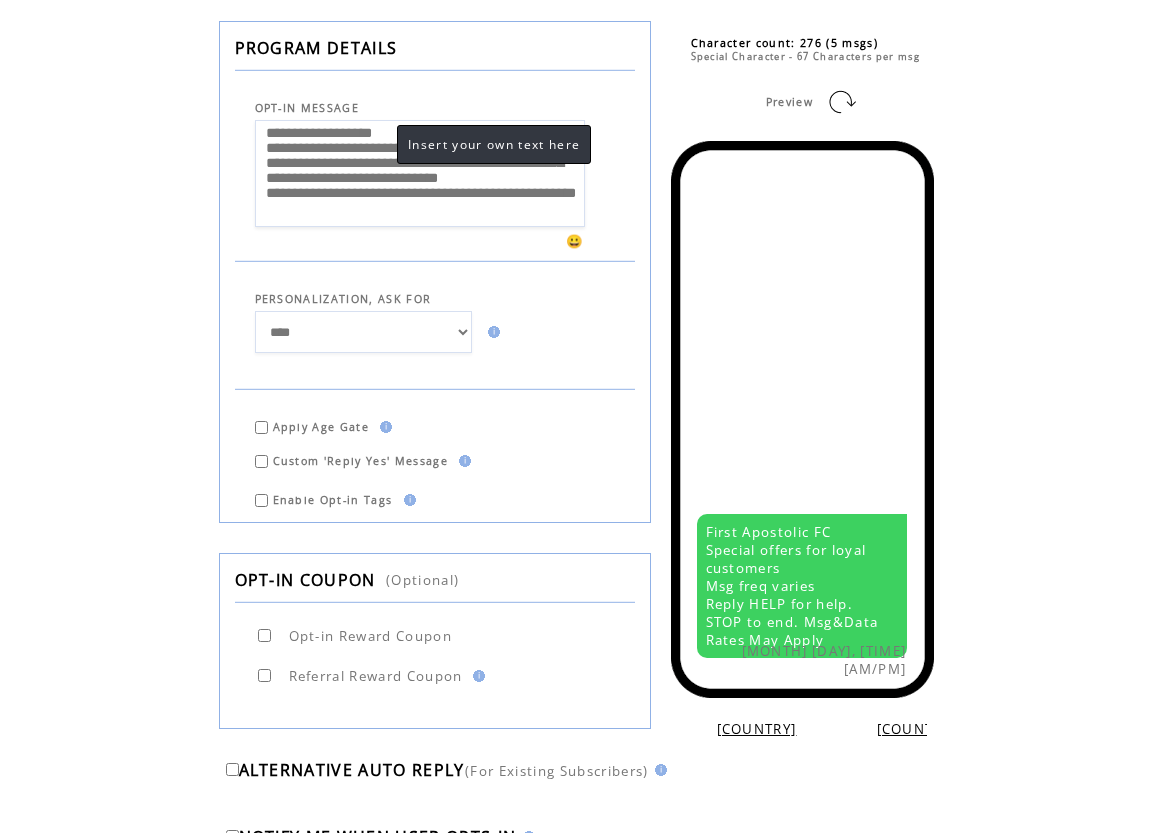 click on "**********" at bounding box center (420, 173) 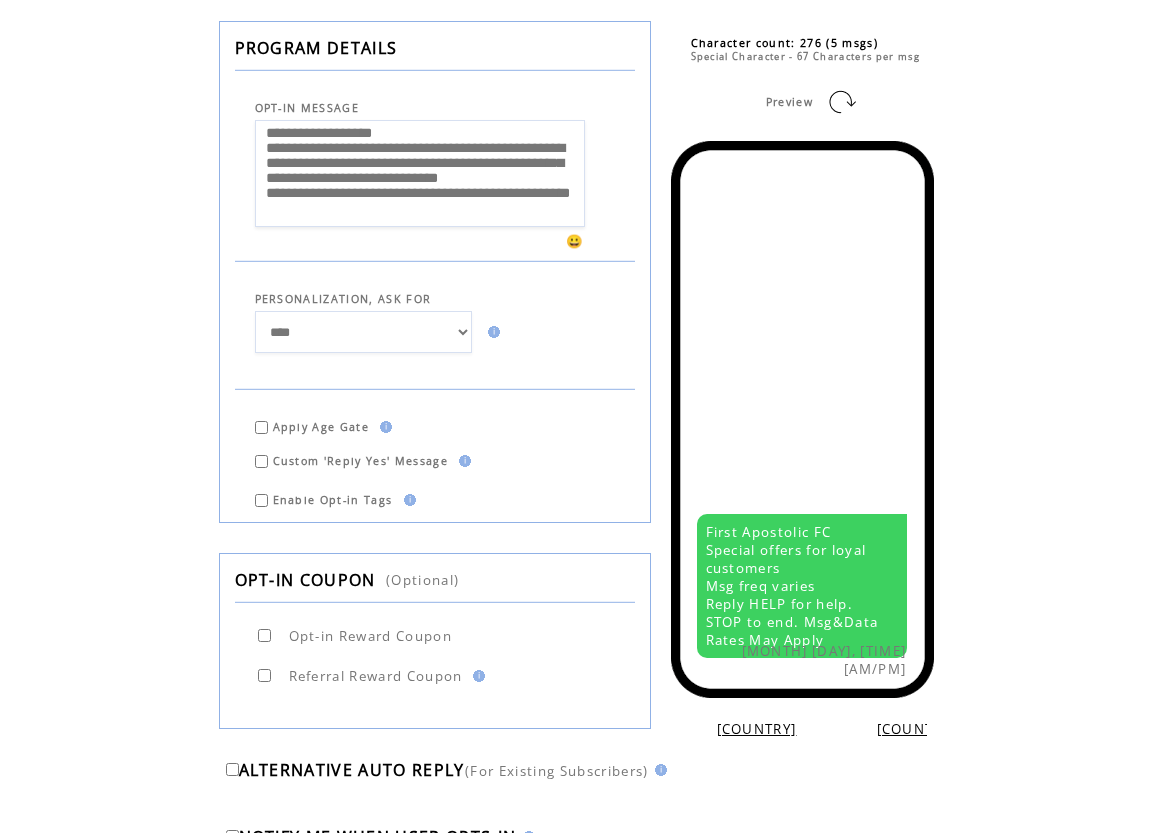 scroll, scrollTop: 64, scrollLeft: 0, axis: vertical 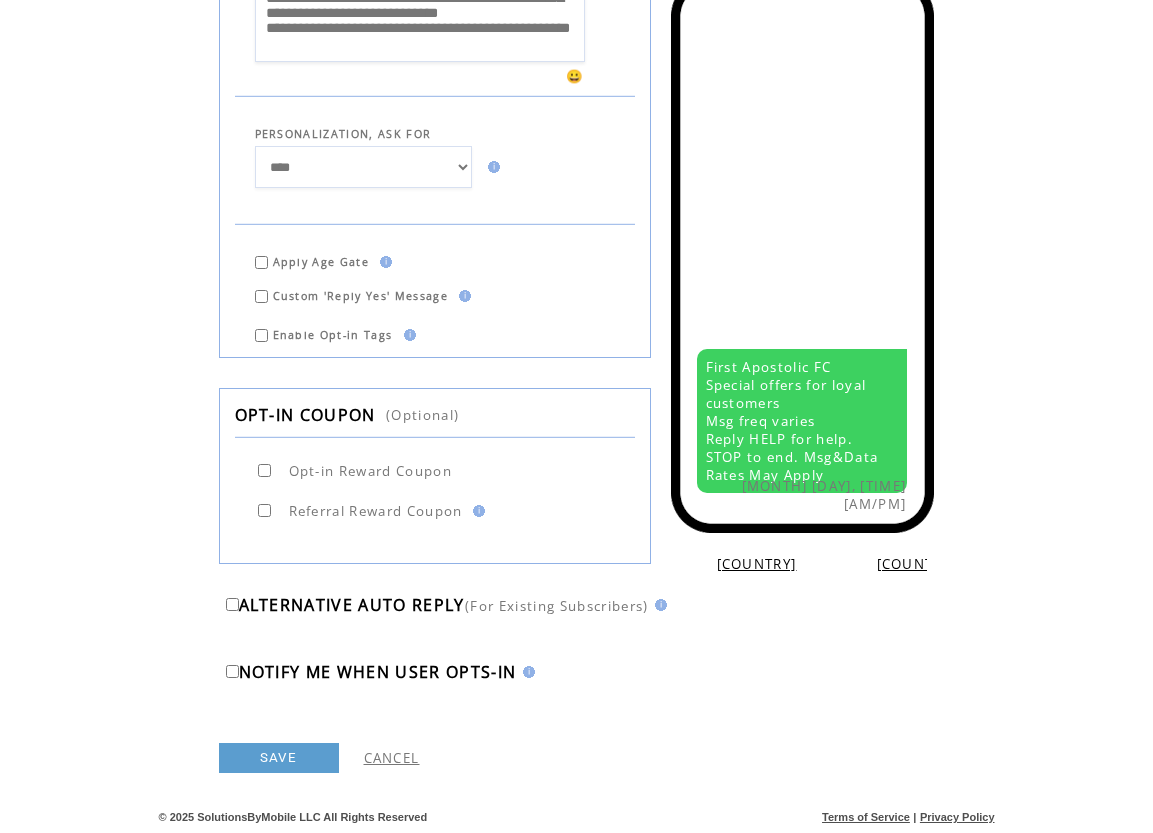 type on "**********" 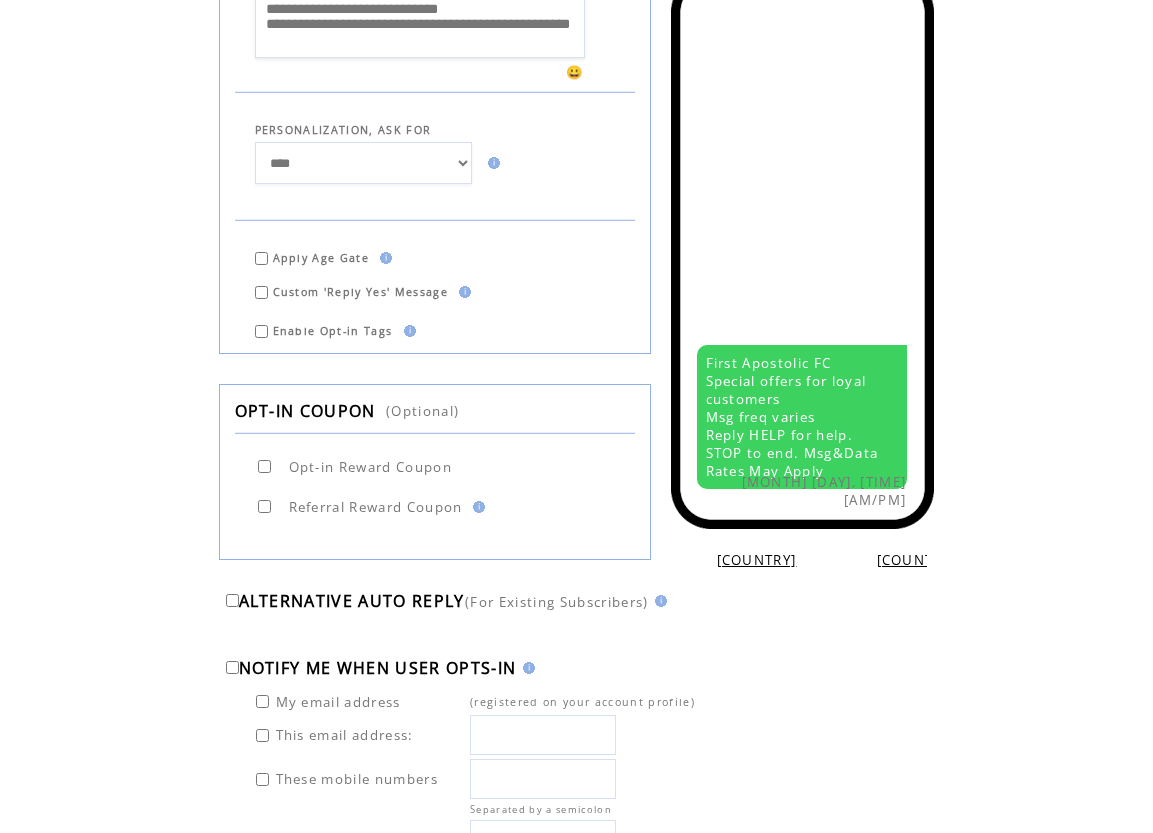 click at bounding box center [543, 735] 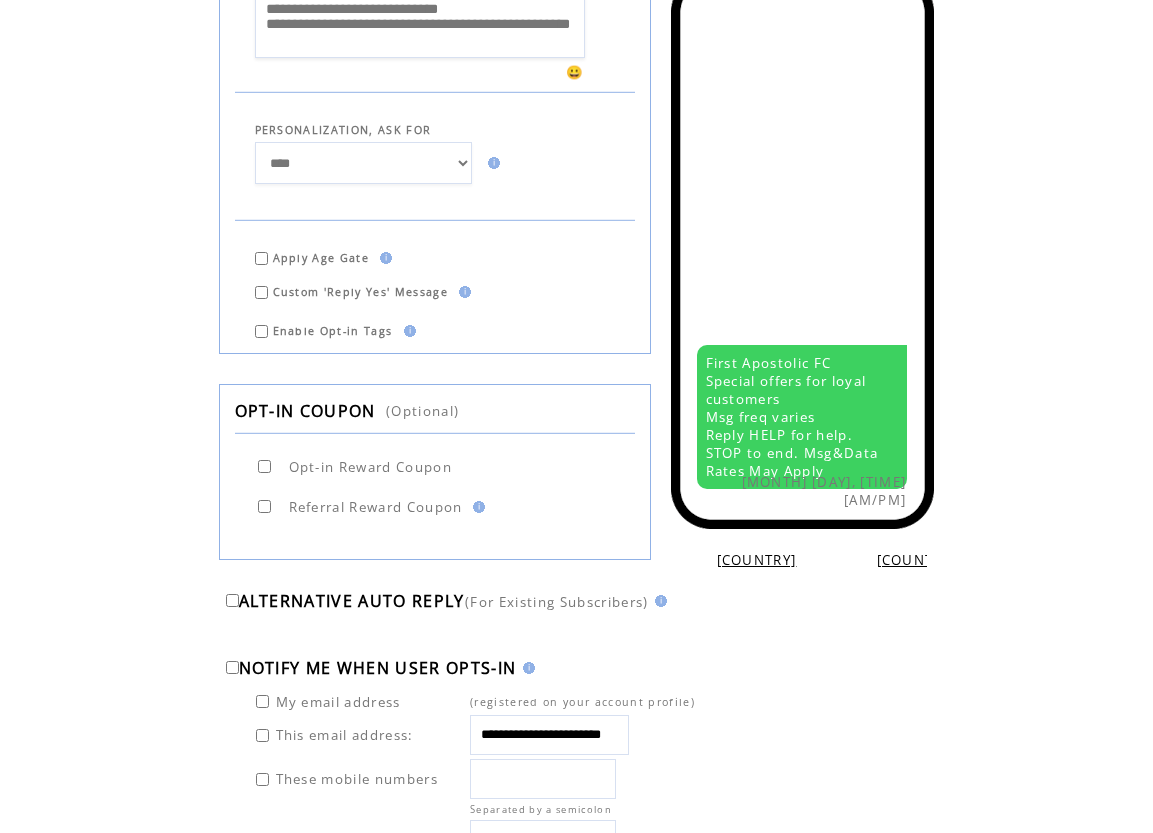 scroll, scrollTop: 0, scrollLeft: 45, axis: horizontal 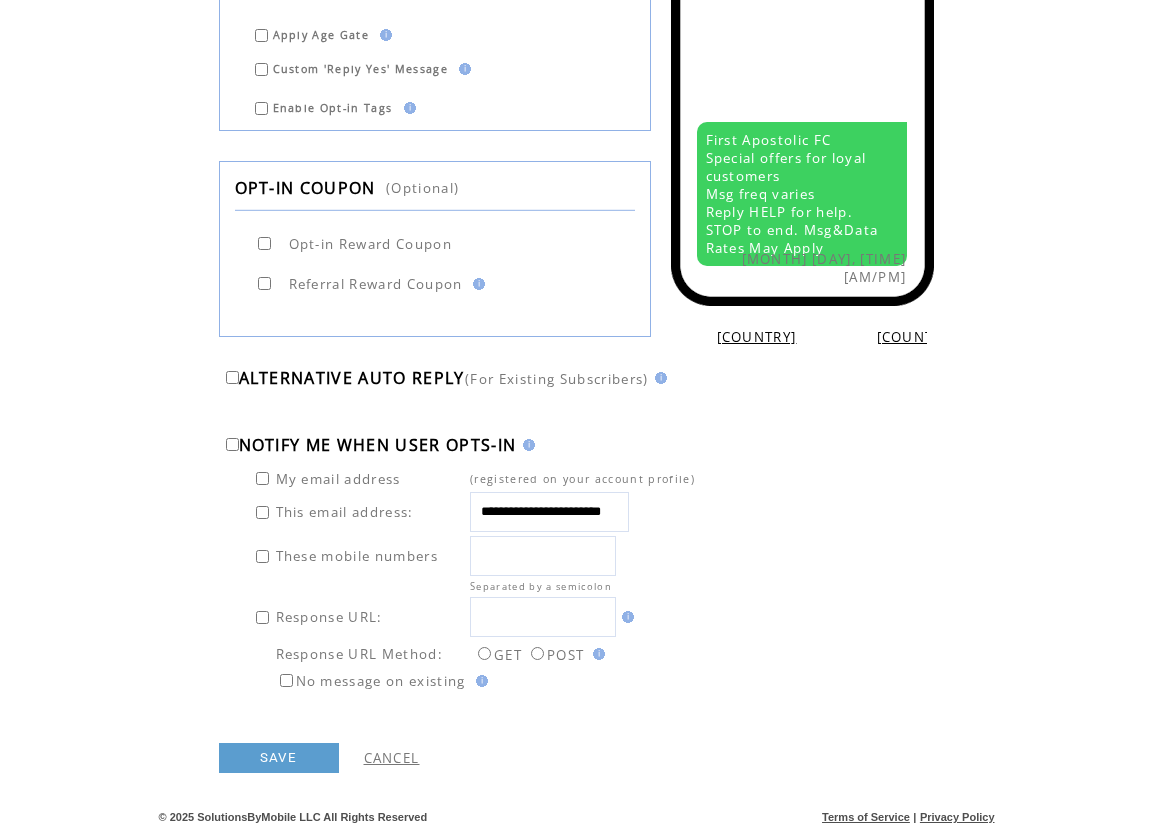 click on "SAVE" at bounding box center (279, 758) 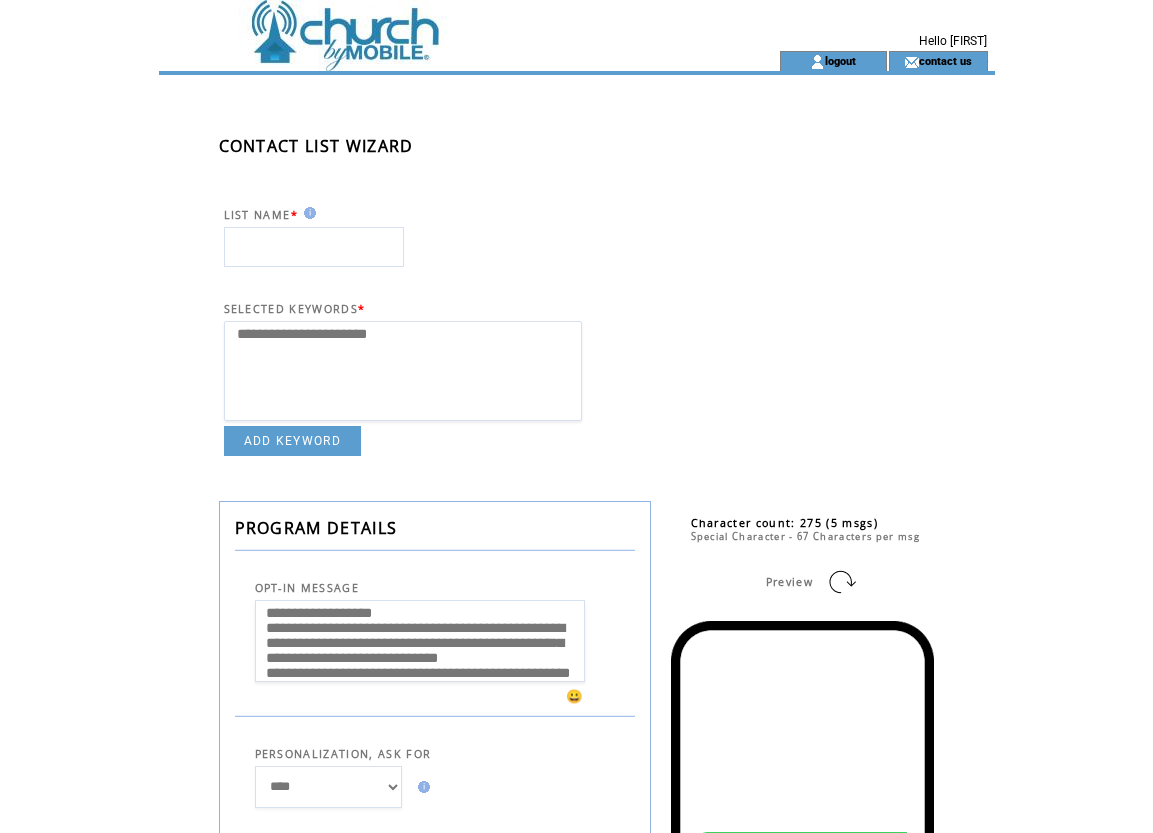 select 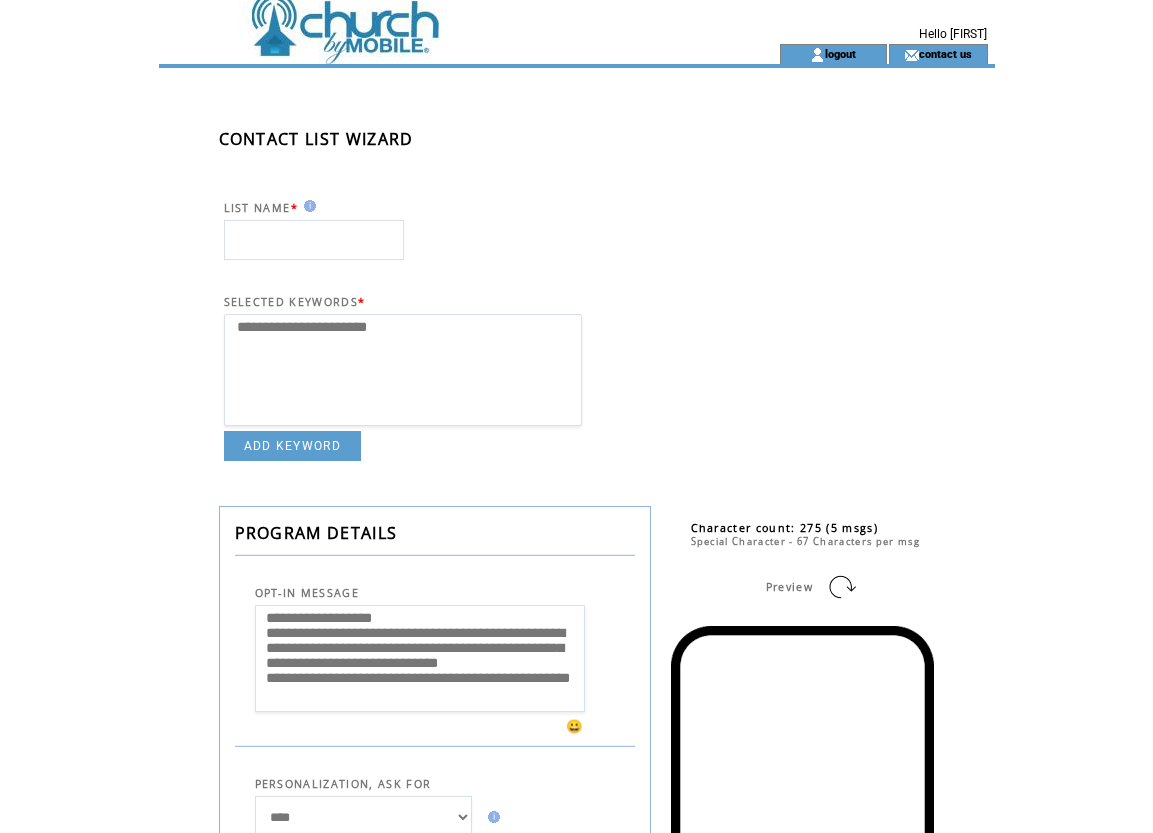 scroll, scrollTop: 0, scrollLeft: 0, axis: both 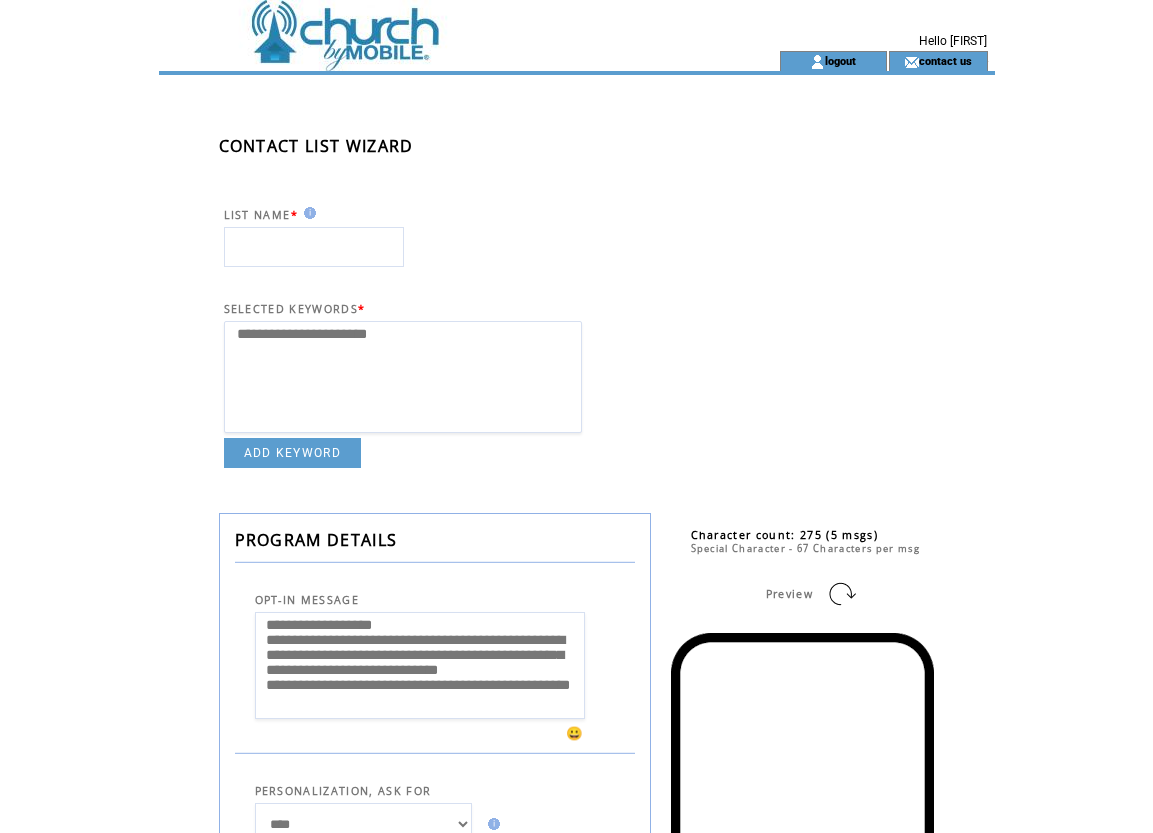 click on "SELECTED KEYWORDS *" at bounding box center (403, 294) 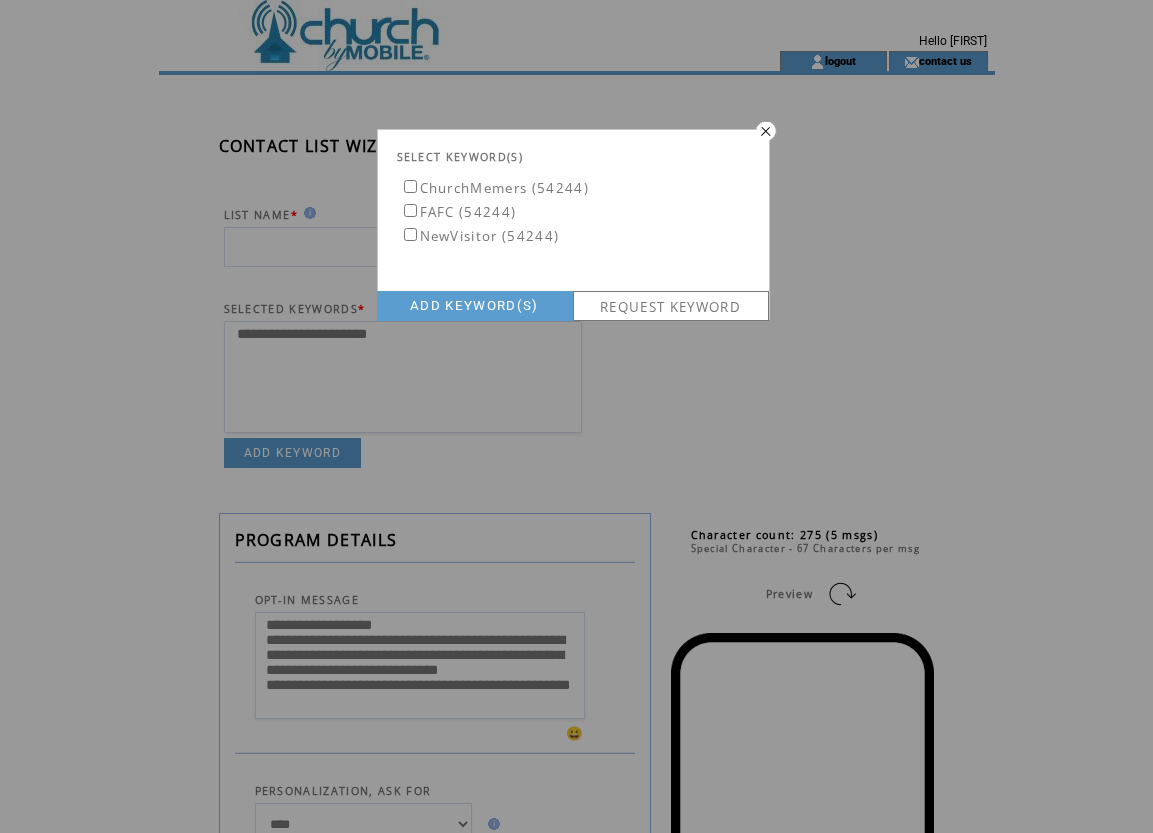 click on "NewVisitor (54244)" at bounding box center (480, 236) 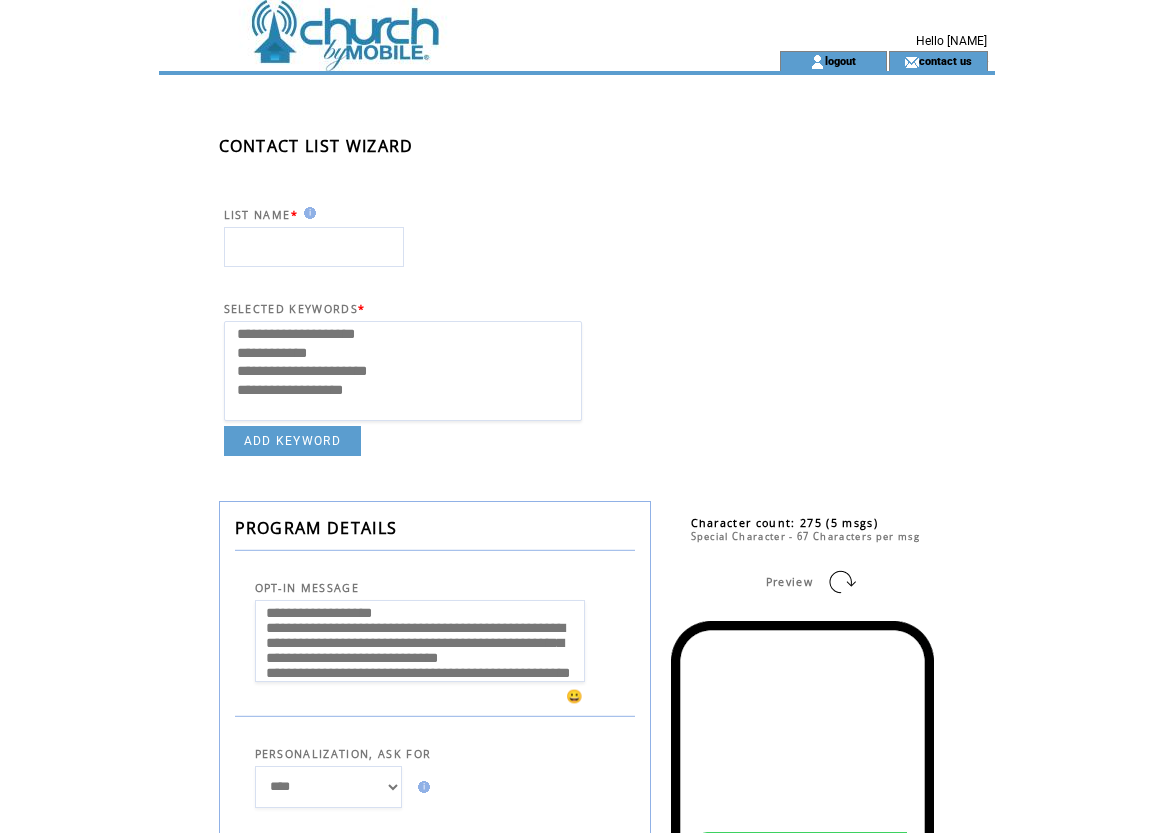 select 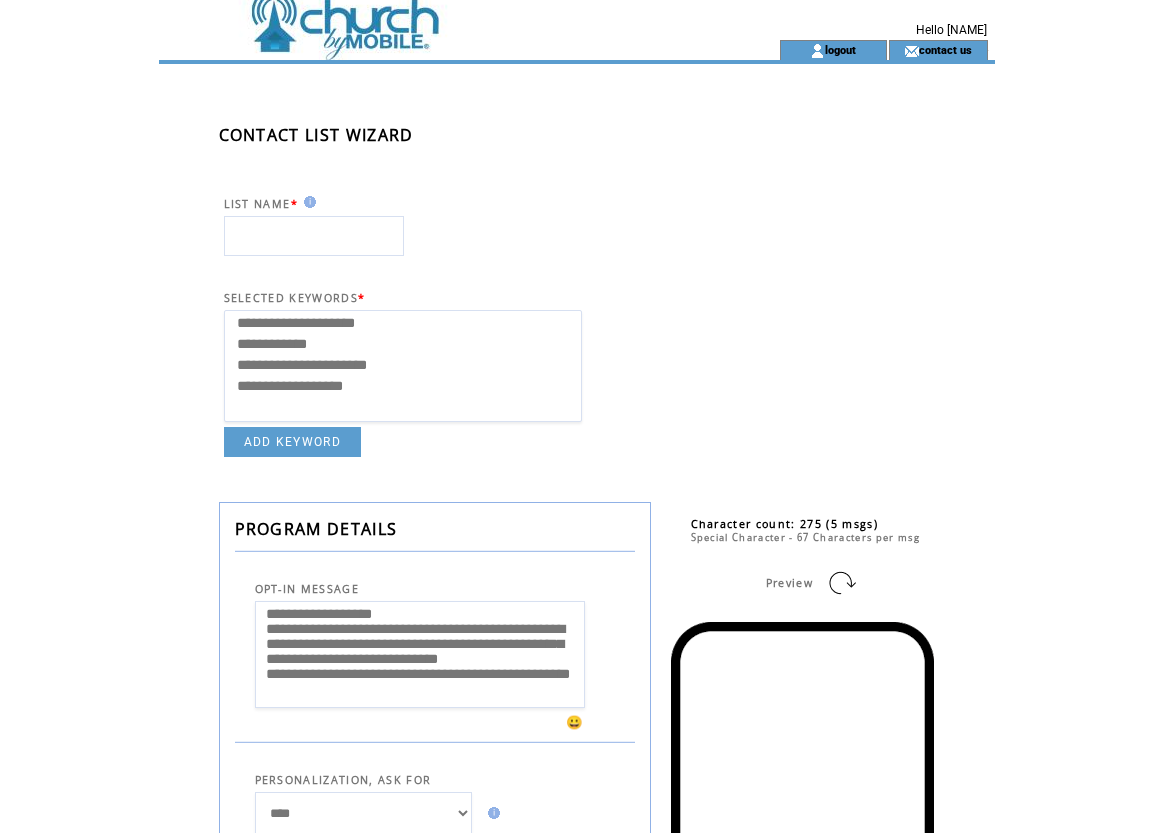 scroll, scrollTop: 0, scrollLeft: 0, axis: both 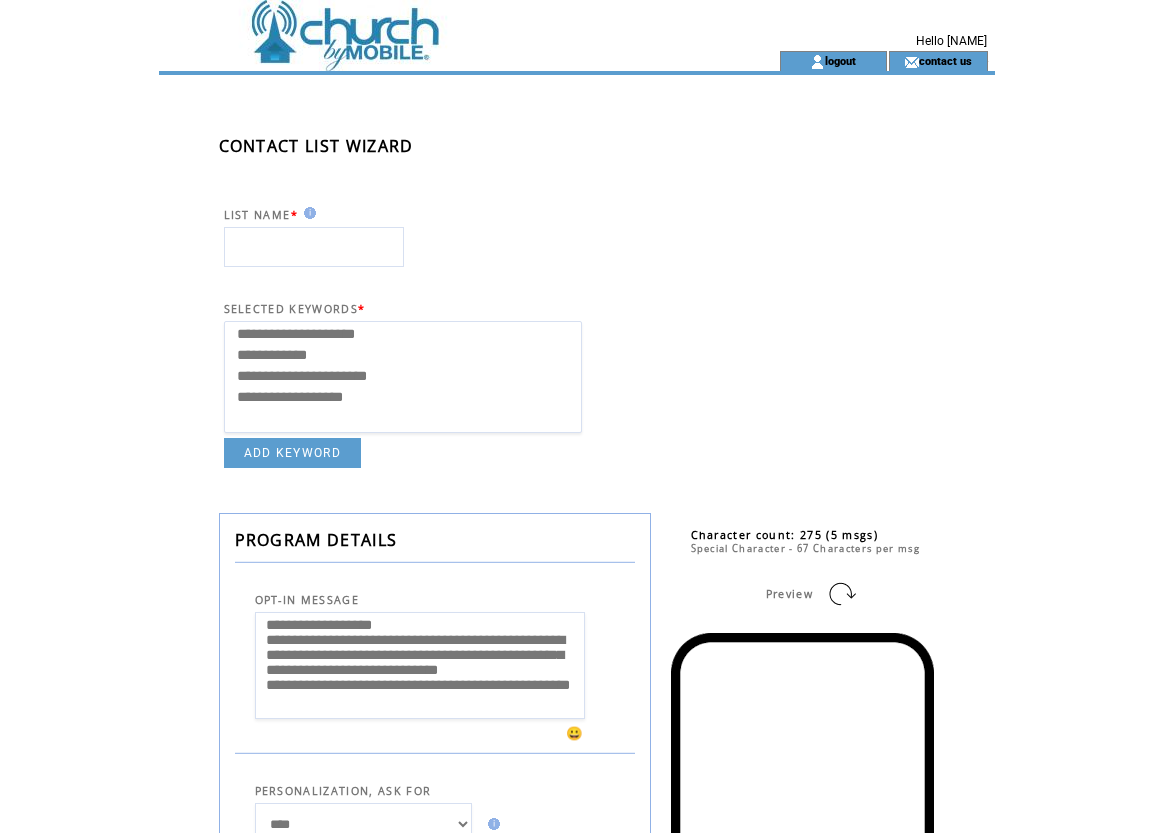 click at bounding box center (314, 247) 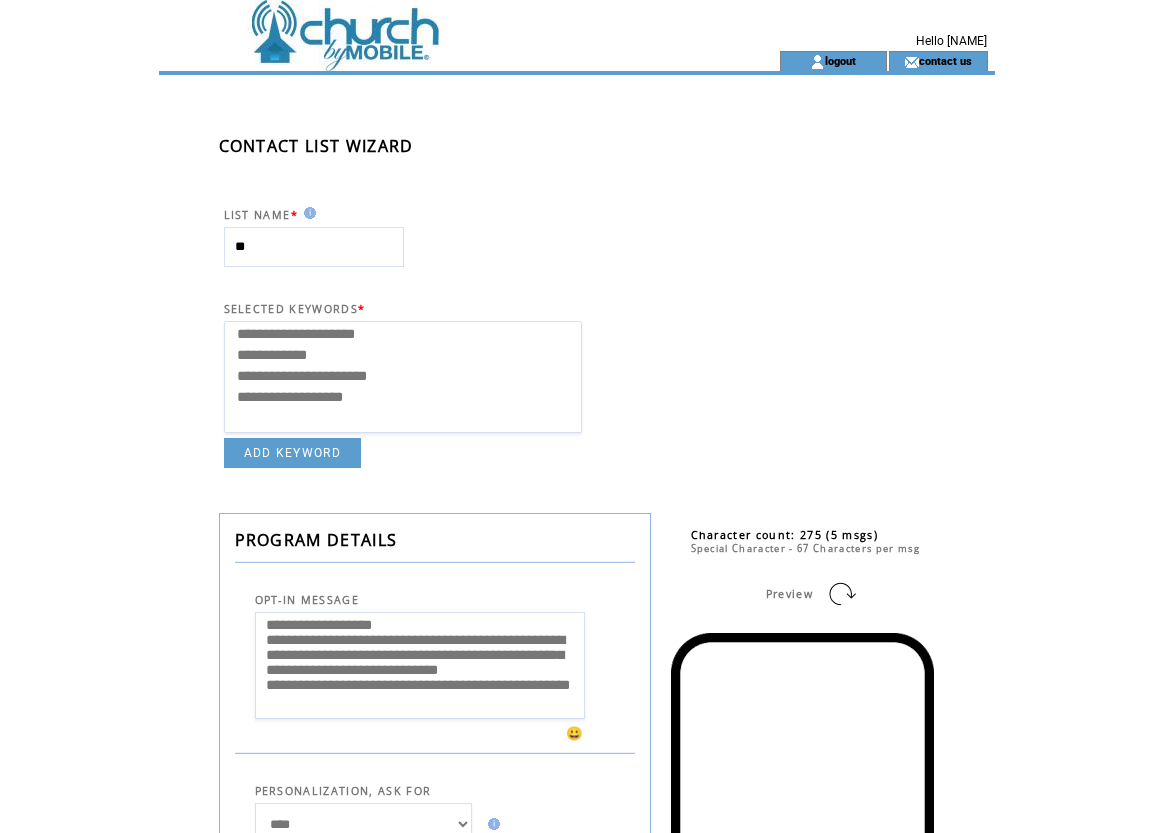 type on "*" 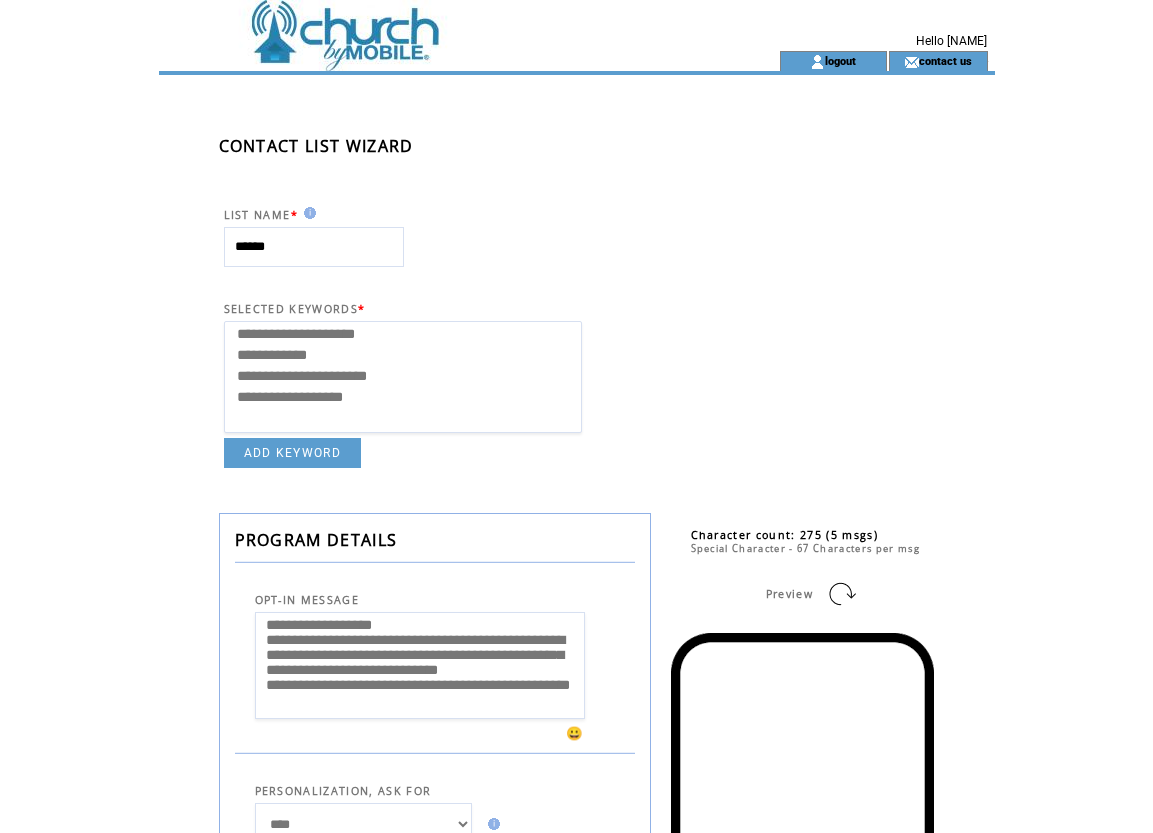 type on "******" 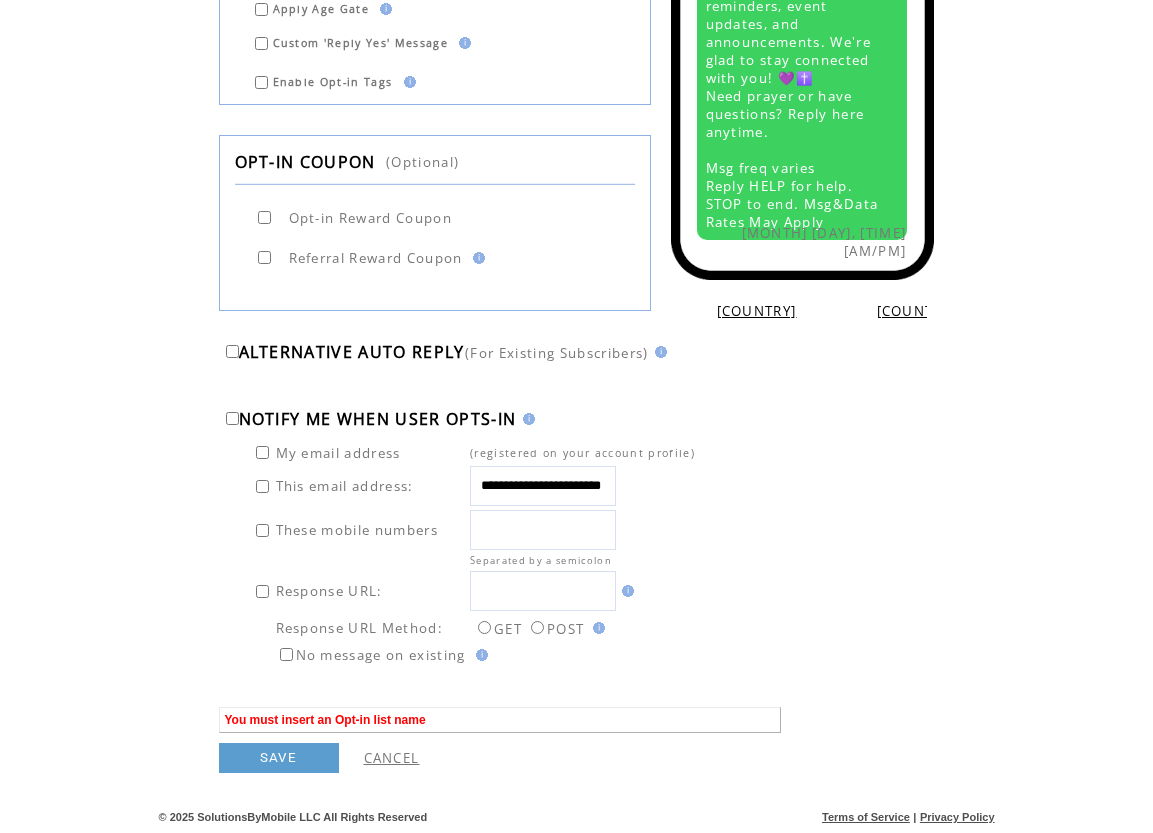 scroll, scrollTop: 914, scrollLeft: 0, axis: vertical 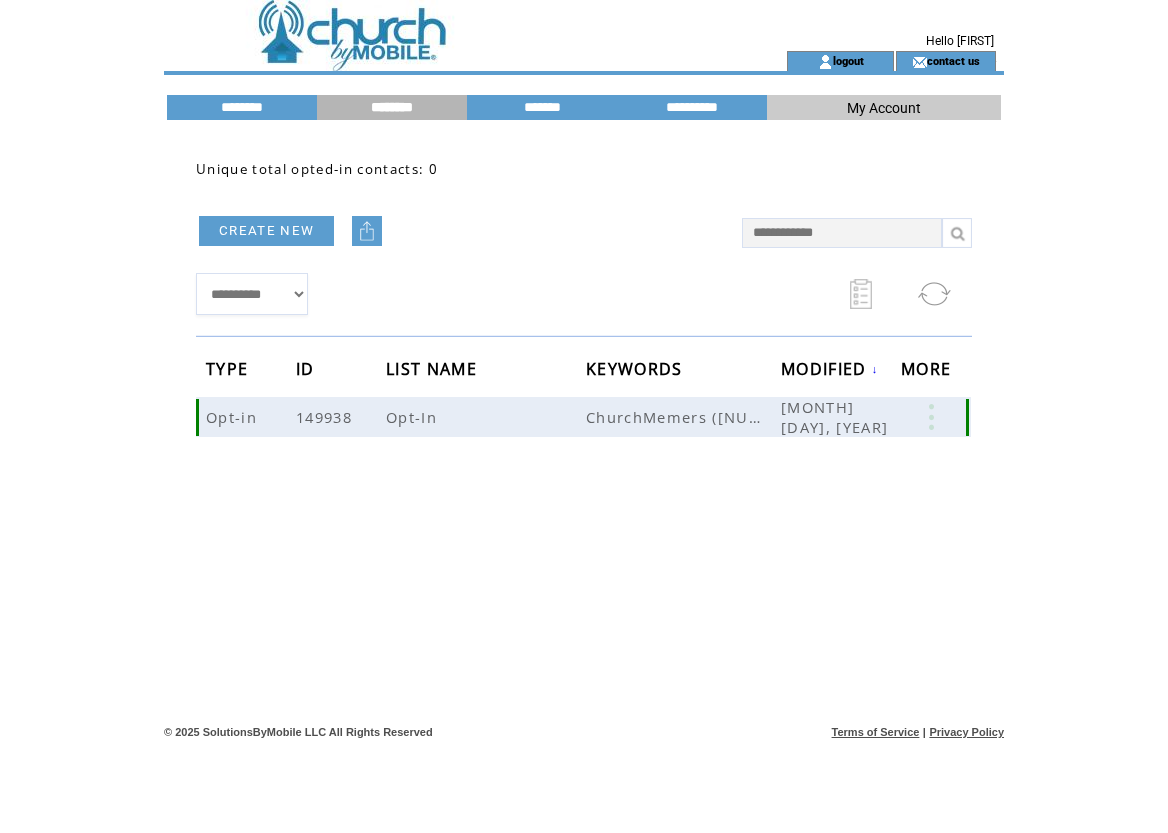click at bounding box center [931, 417] 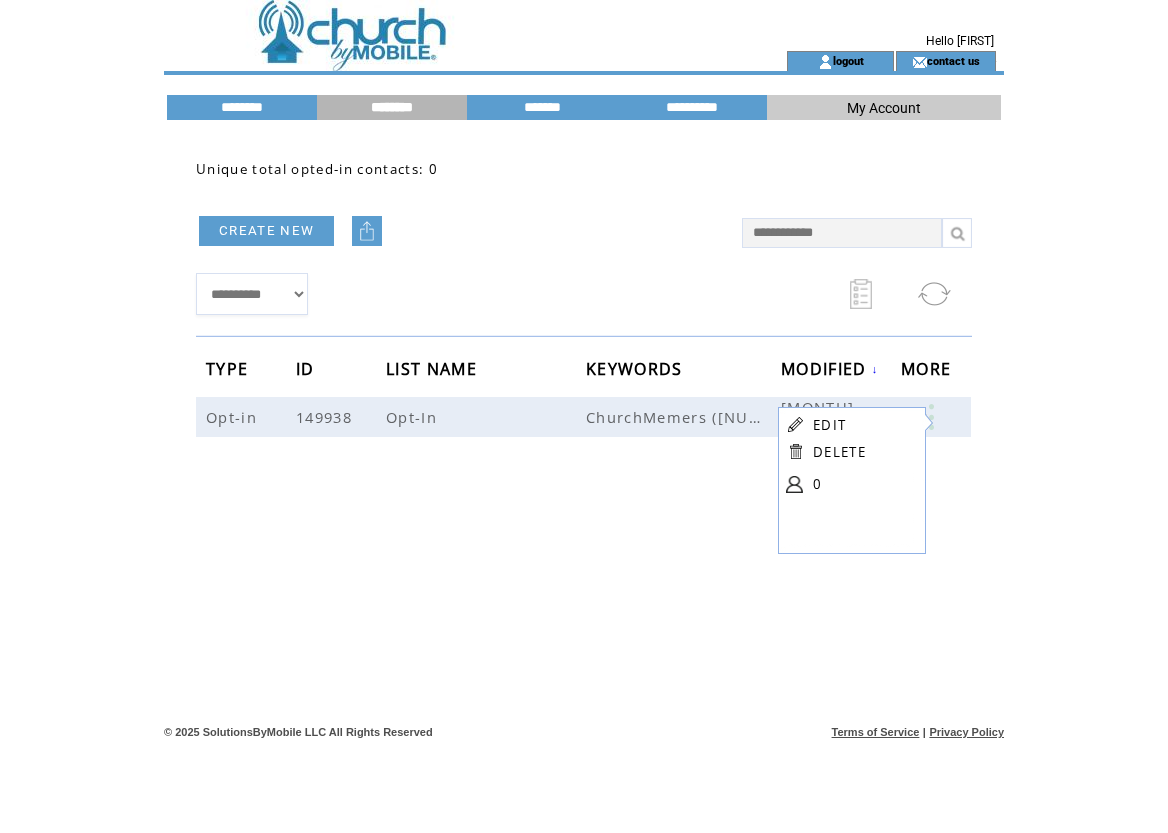 click on "**********" at bounding box center (584, 425) 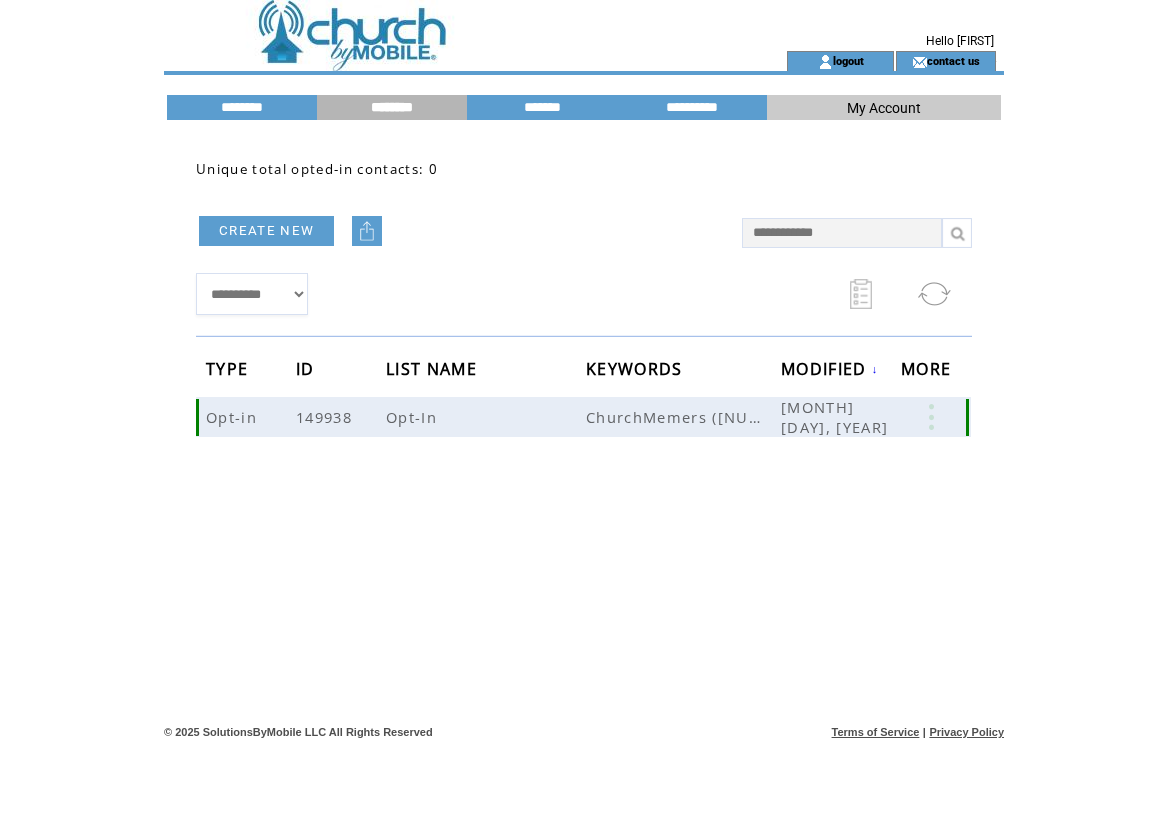 click on "Opt-In" at bounding box center [486, 417] 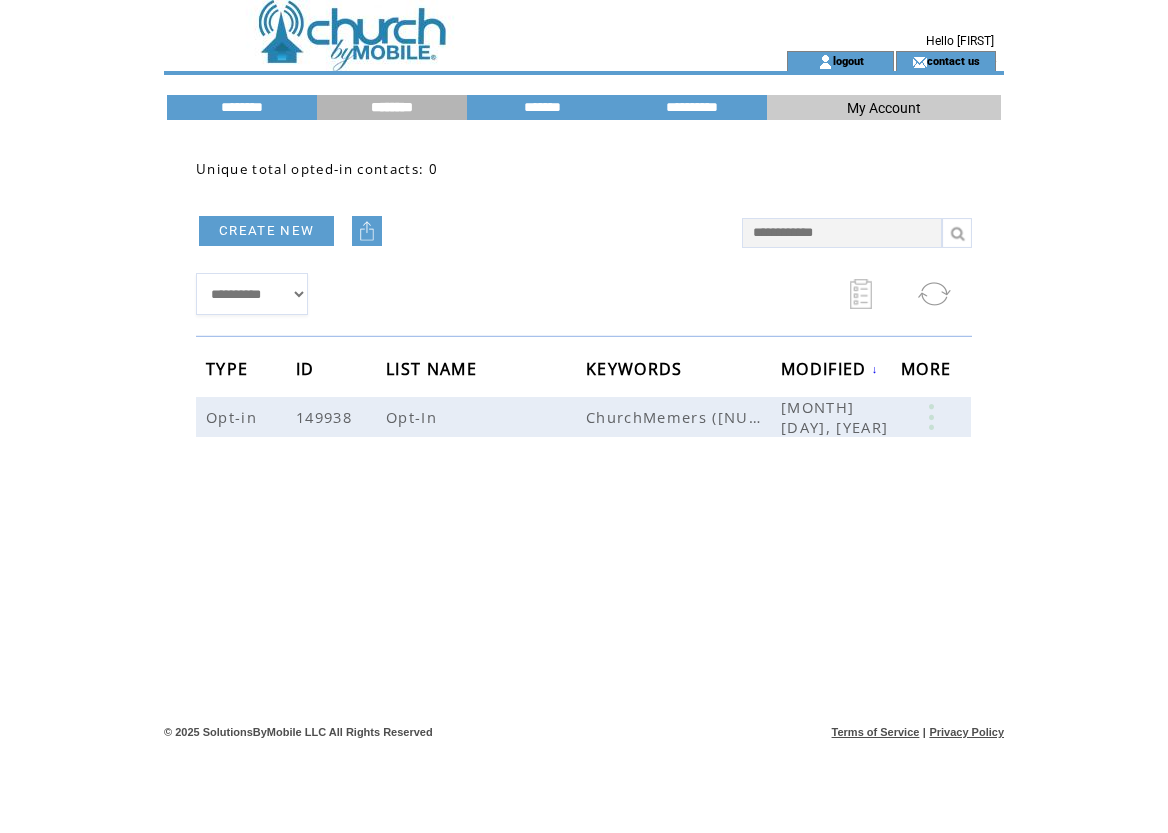 click on "**********" at bounding box center (584, 425) 